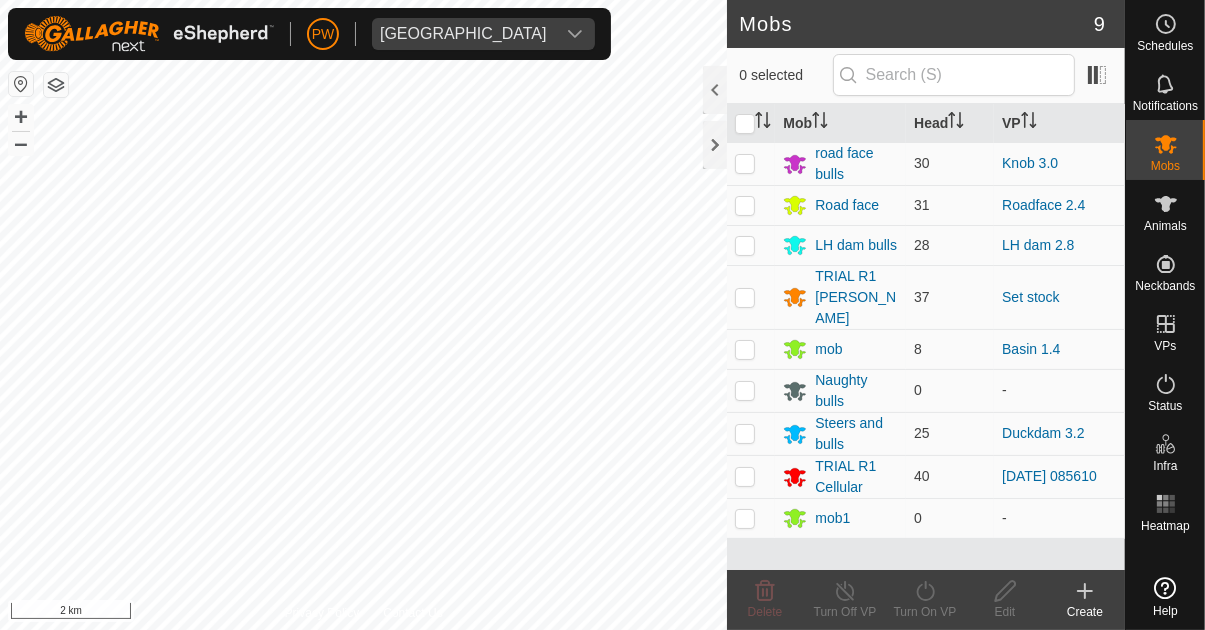 scroll, scrollTop: 0, scrollLeft: 0, axis: both 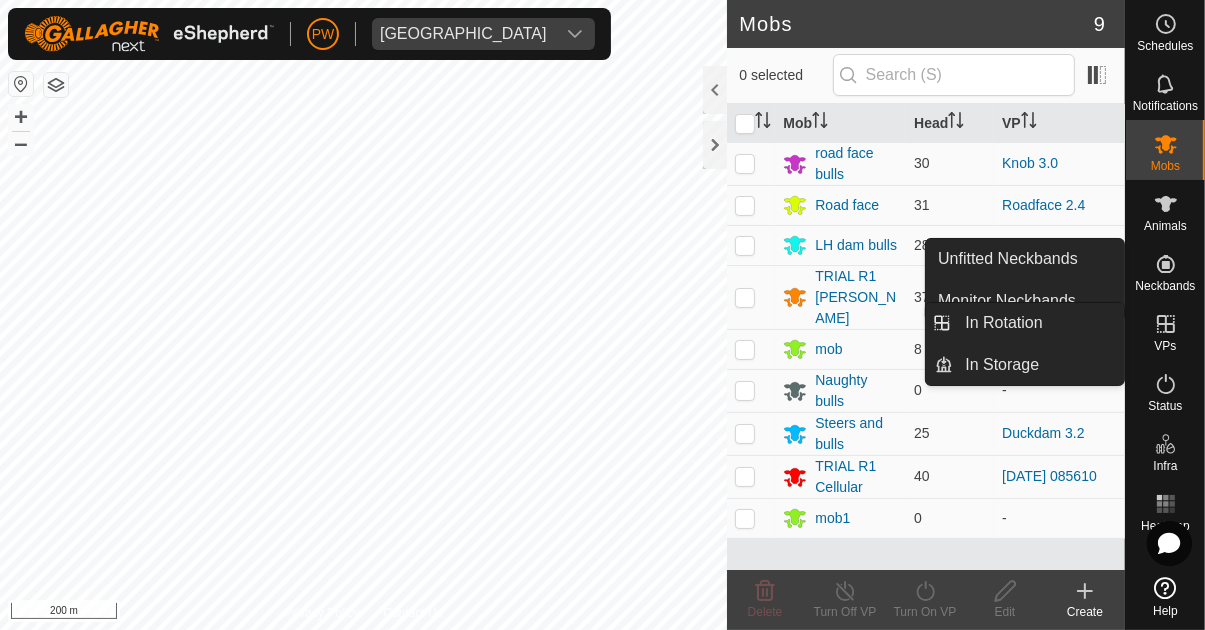 click at bounding box center (1166, 324) 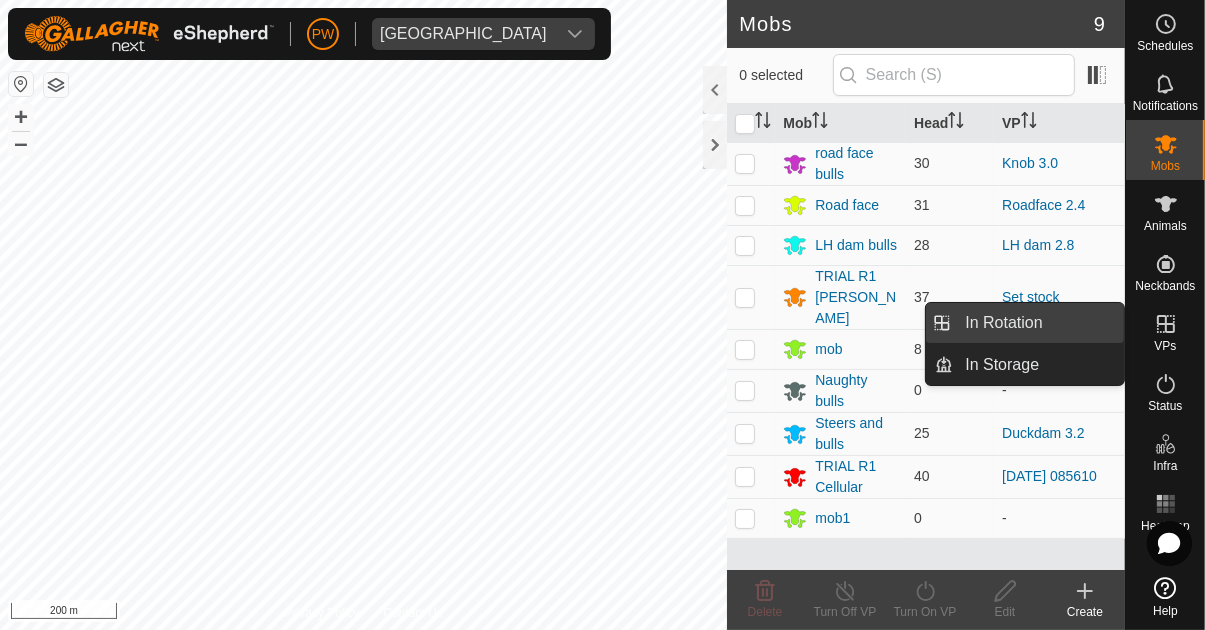 click on "In Rotation" at bounding box center (1003, 323) 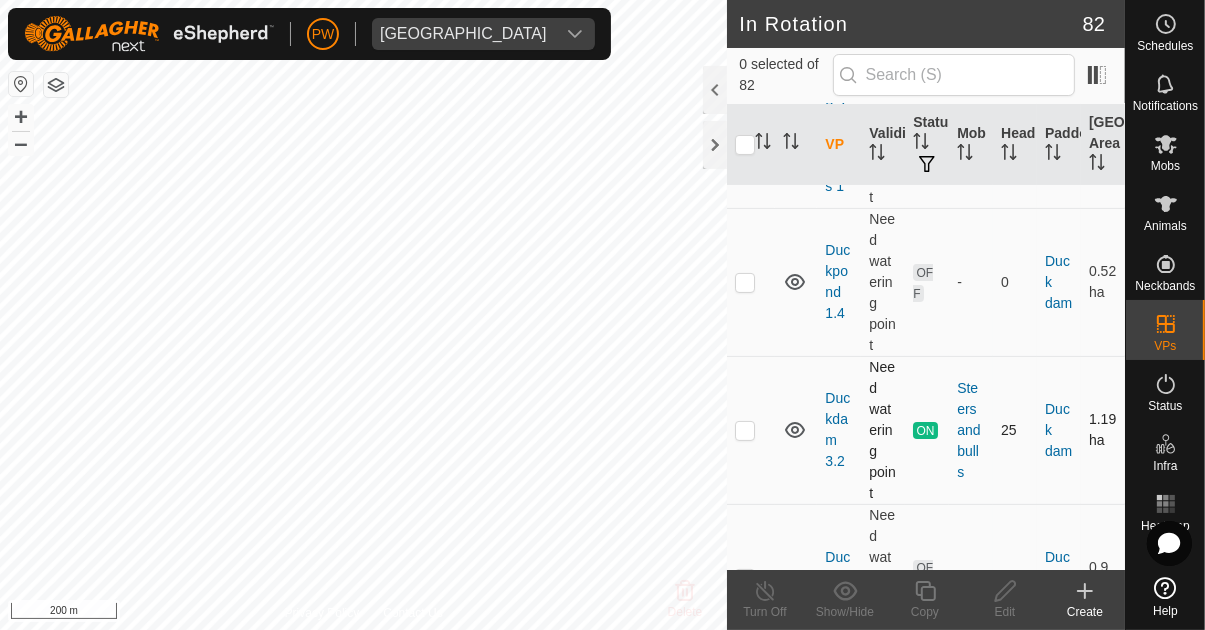 scroll, scrollTop: 291, scrollLeft: 0, axis: vertical 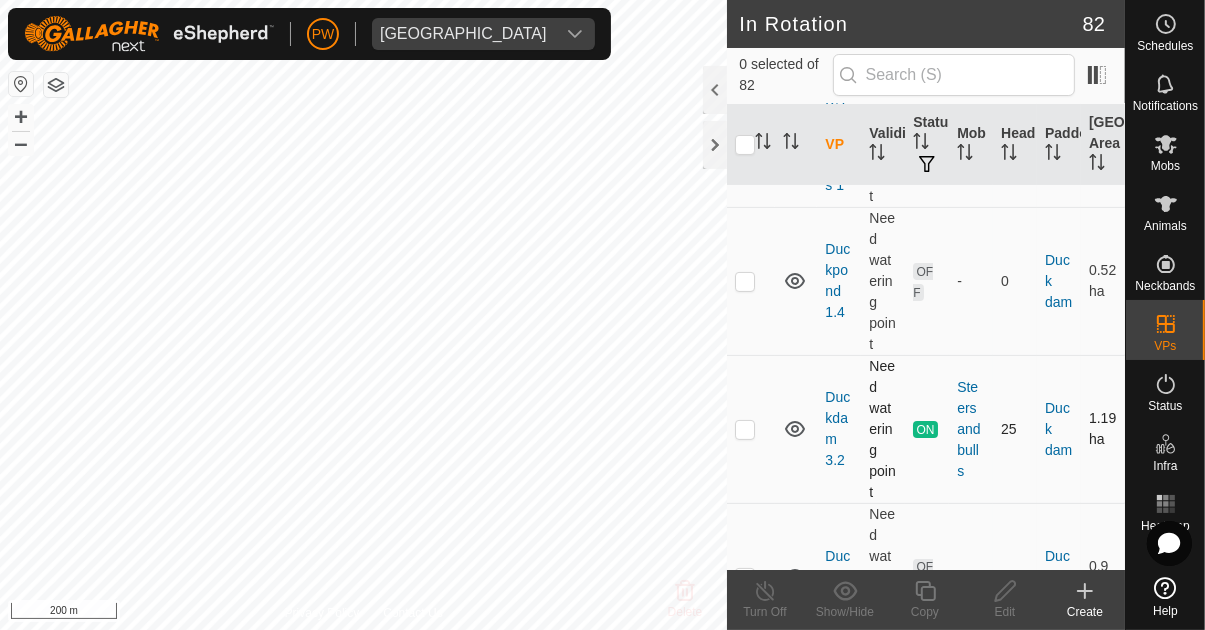 click at bounding box center (745, 429) 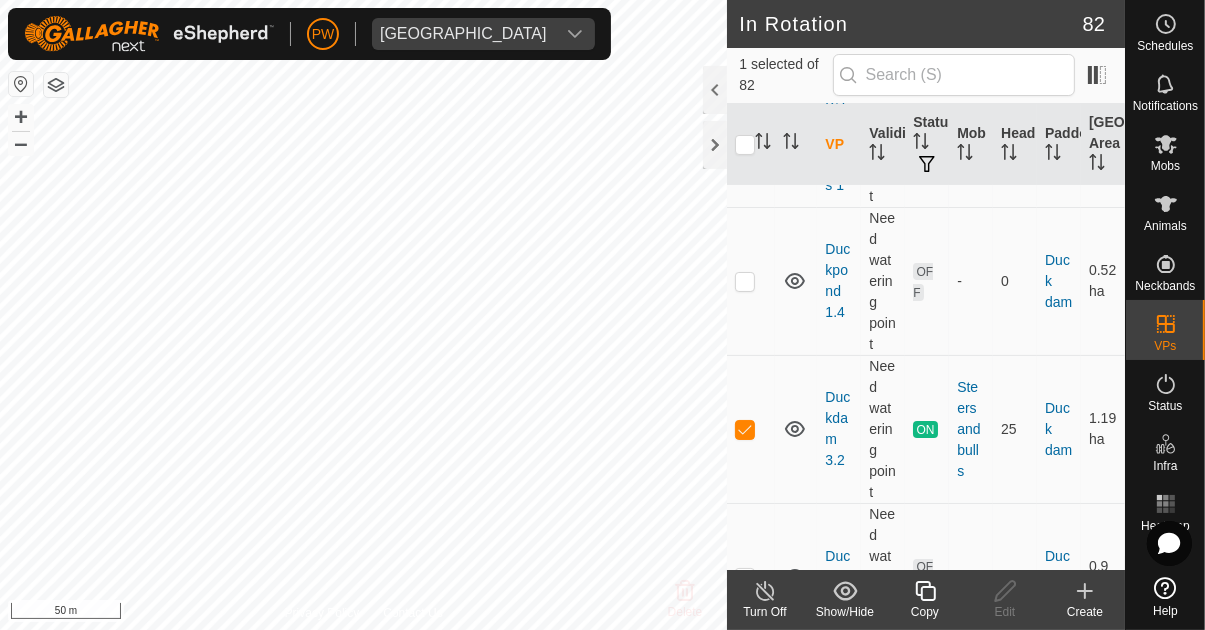 click on "Copy" 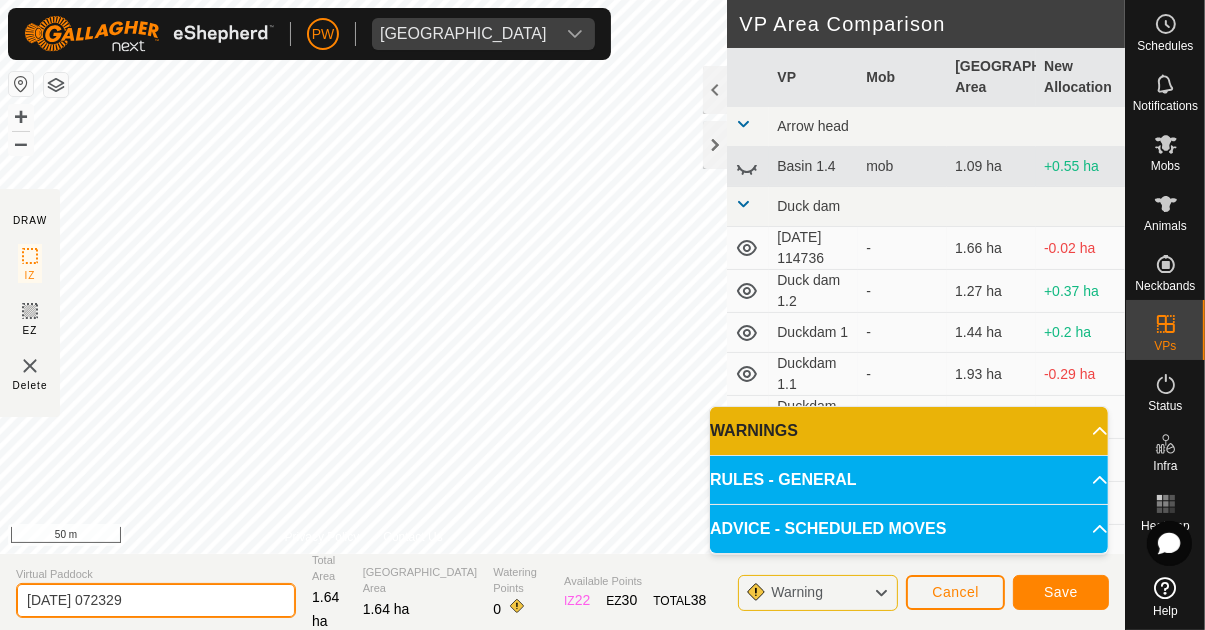 click on "[DATE] 072329" 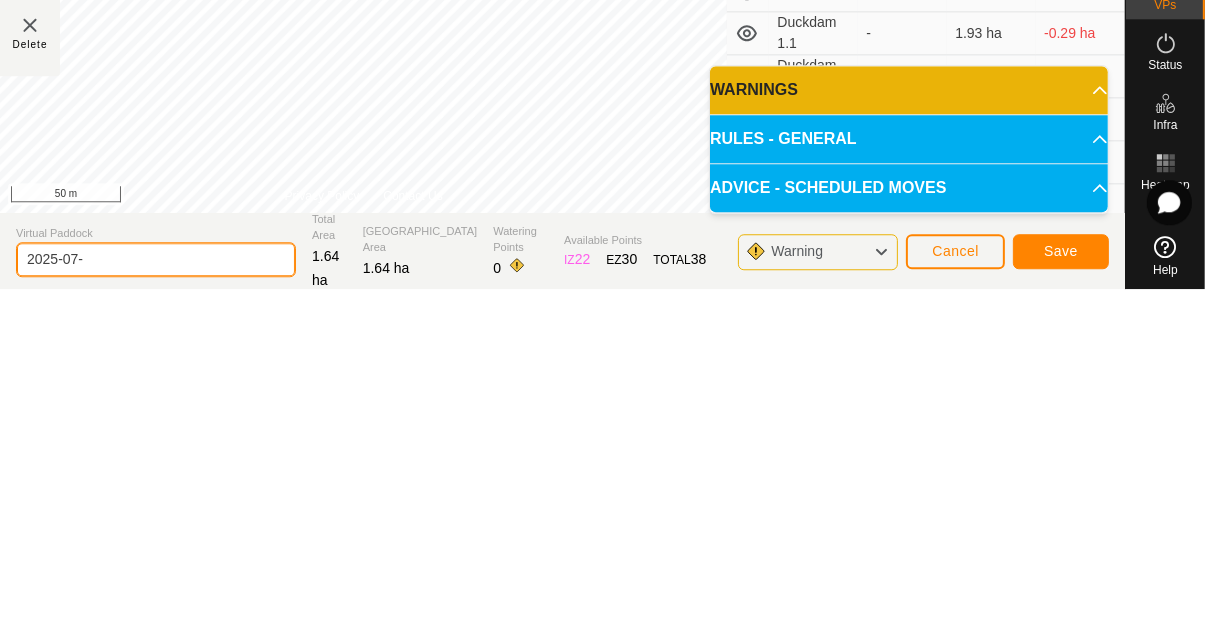 type on "2025-07" 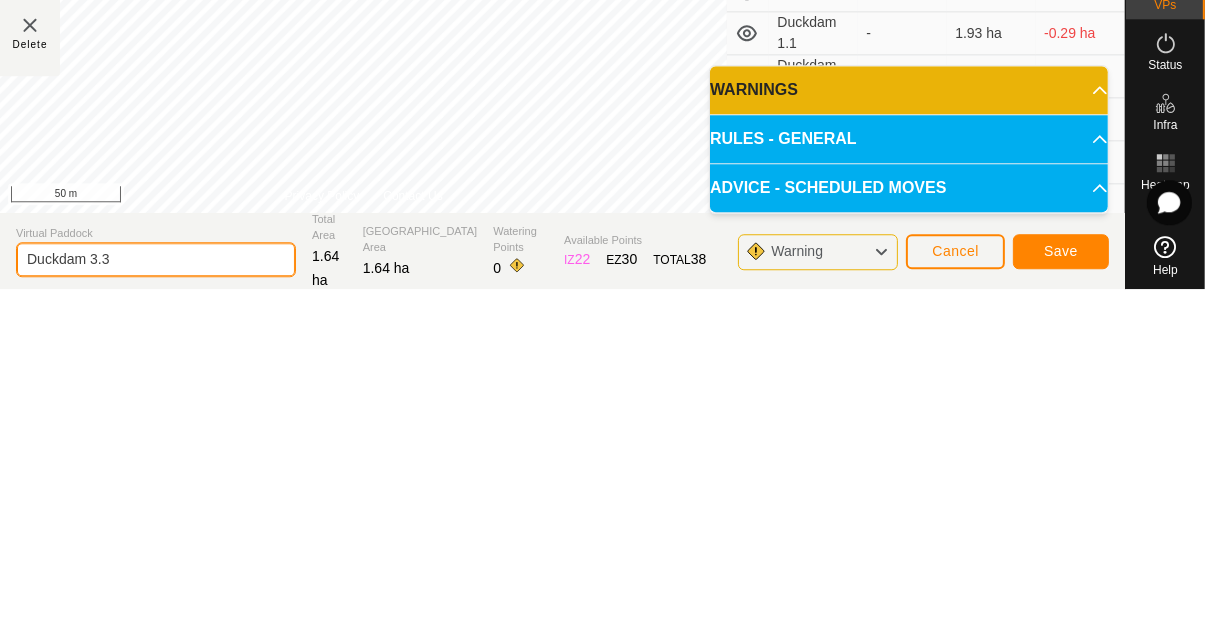 type on "Duckdam 3.3" 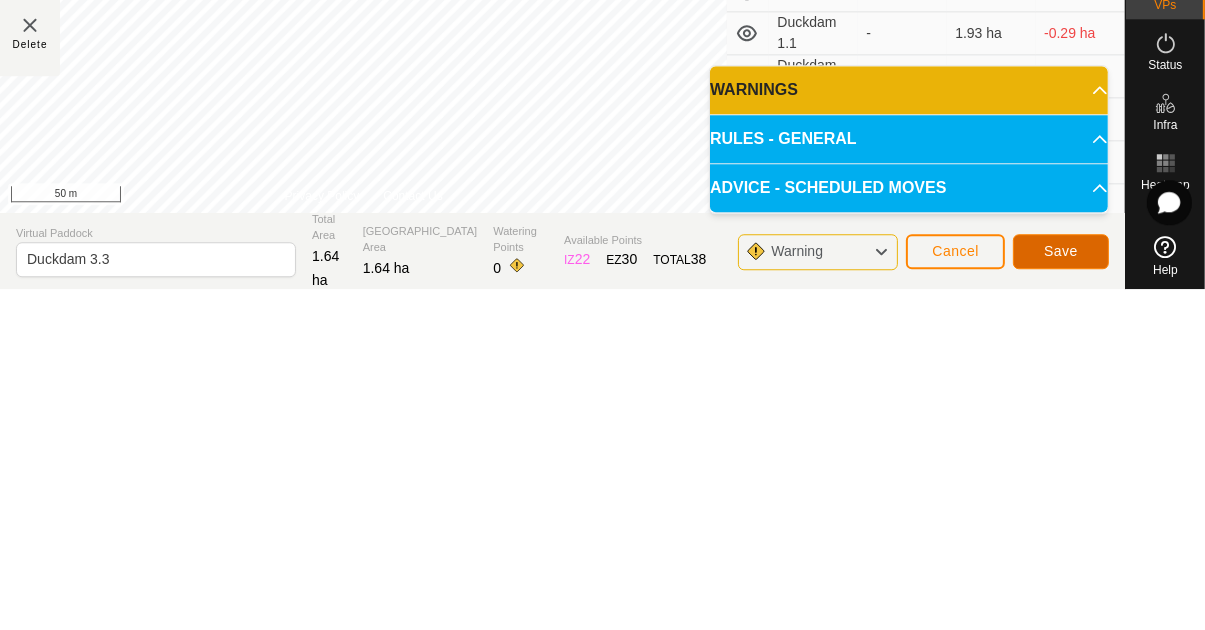 click on "Save" 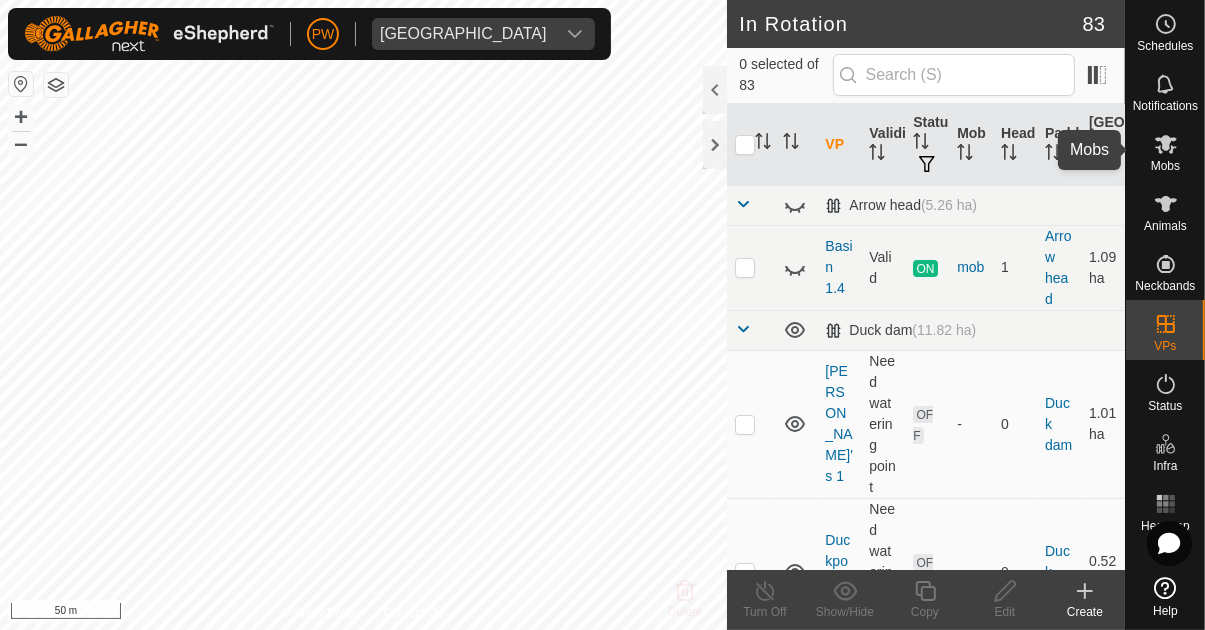 click 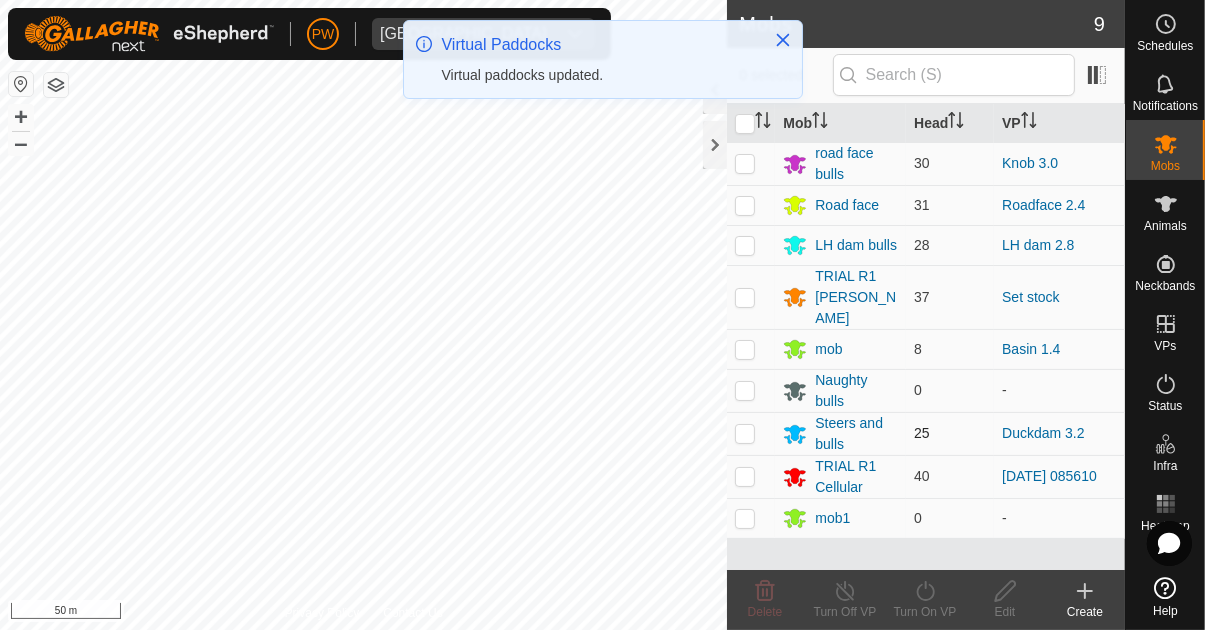 click at bounding box center [745, 433] 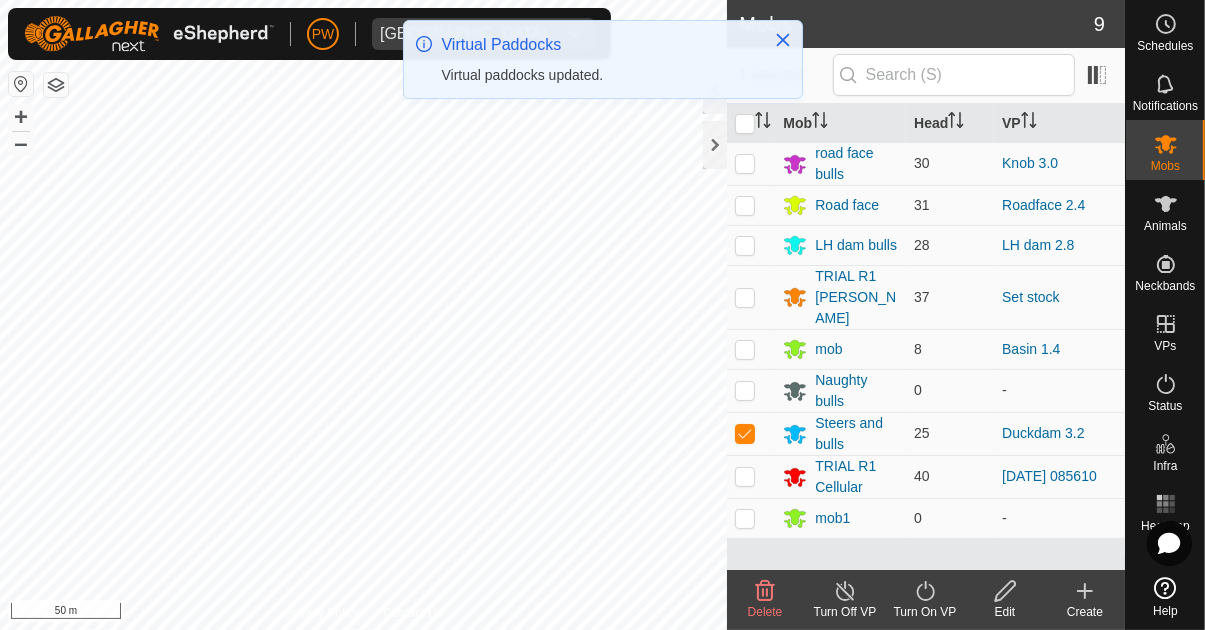 click on "Turn On VP" 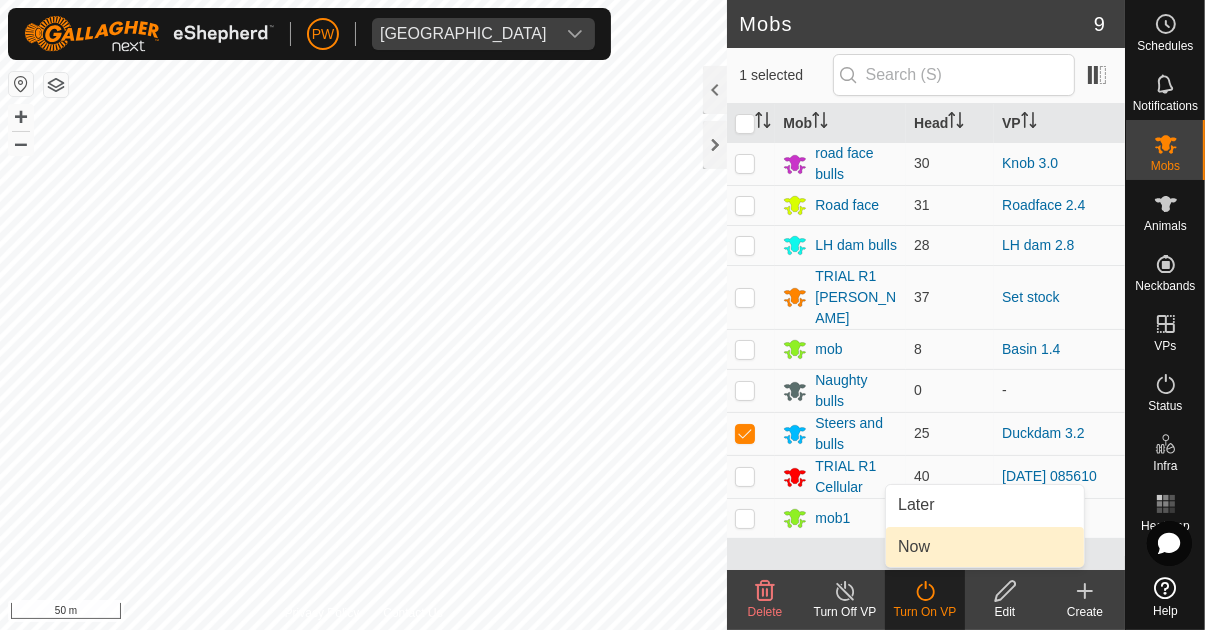 click on "Now" at bounding box center [985, 547] 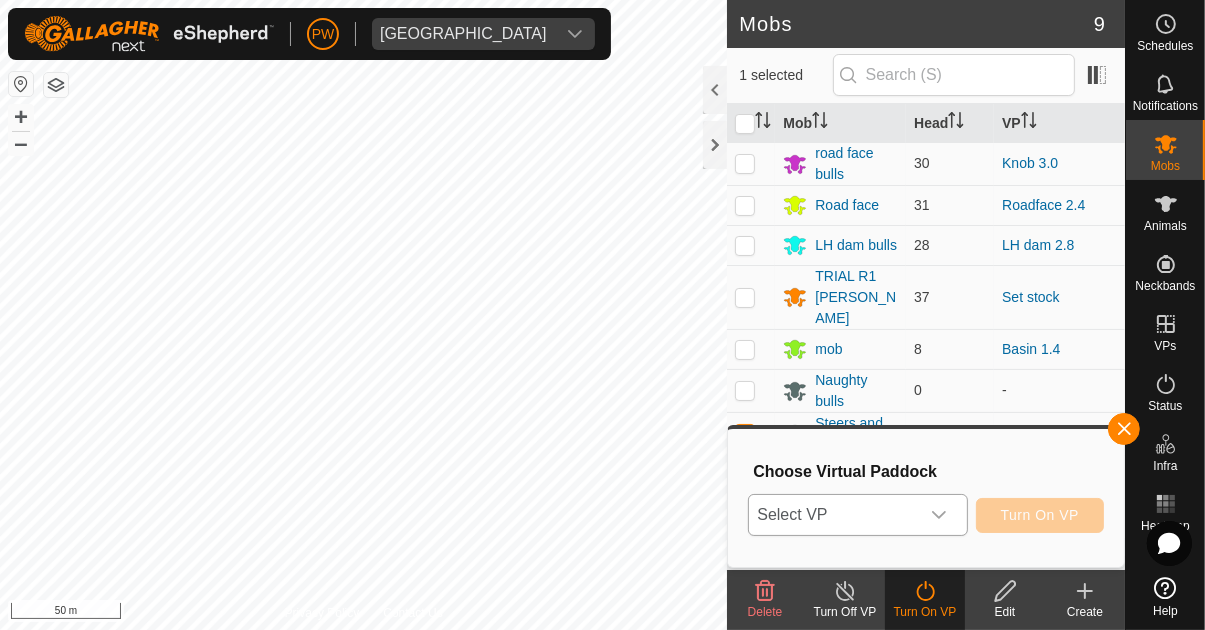 click at bounding box center (939, 515) 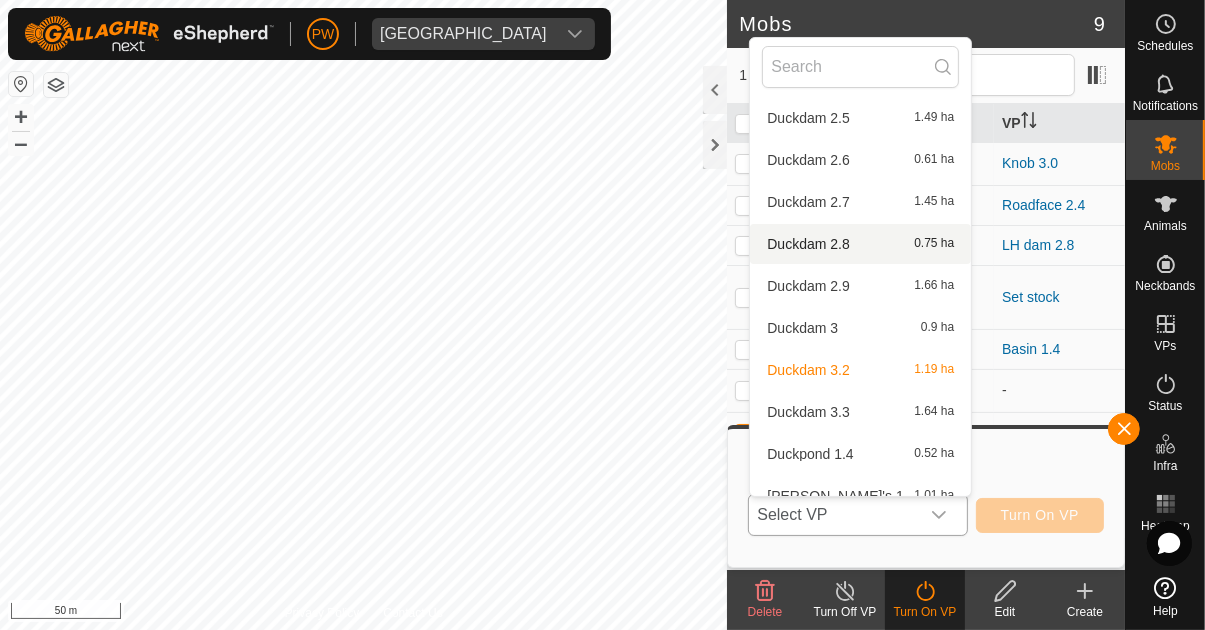 scroll, scrollTop: 801, scrollLeft: 0, axis: vertical 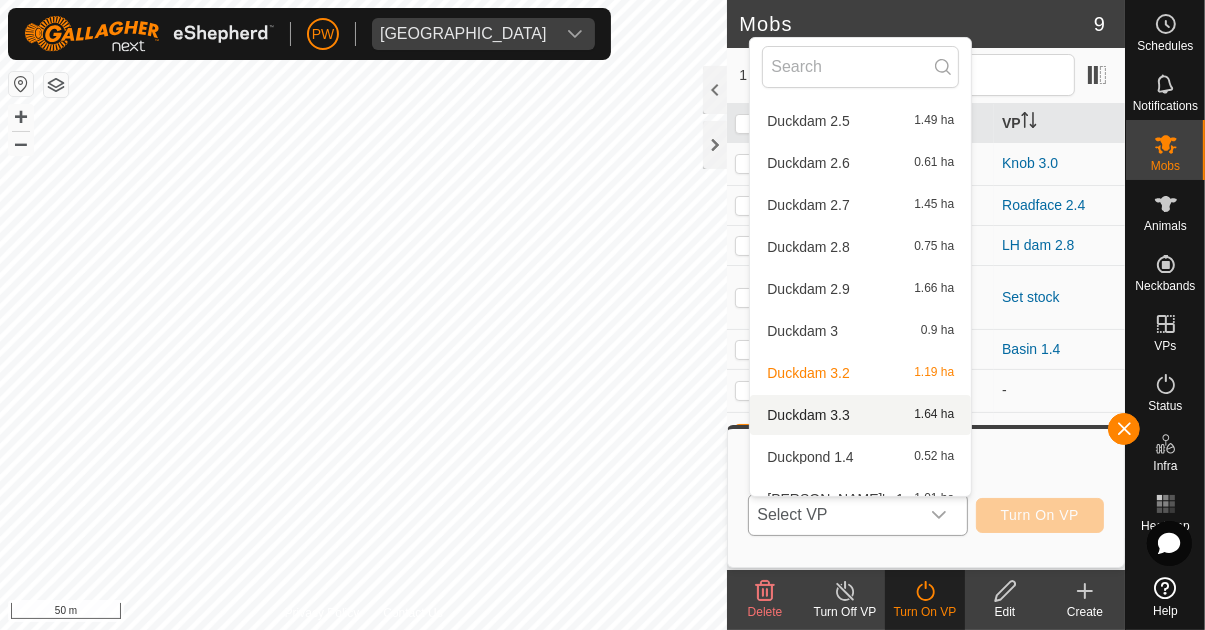 click on "Duckdam 3.3  1.64 ha" at bounding box center (860, 415) 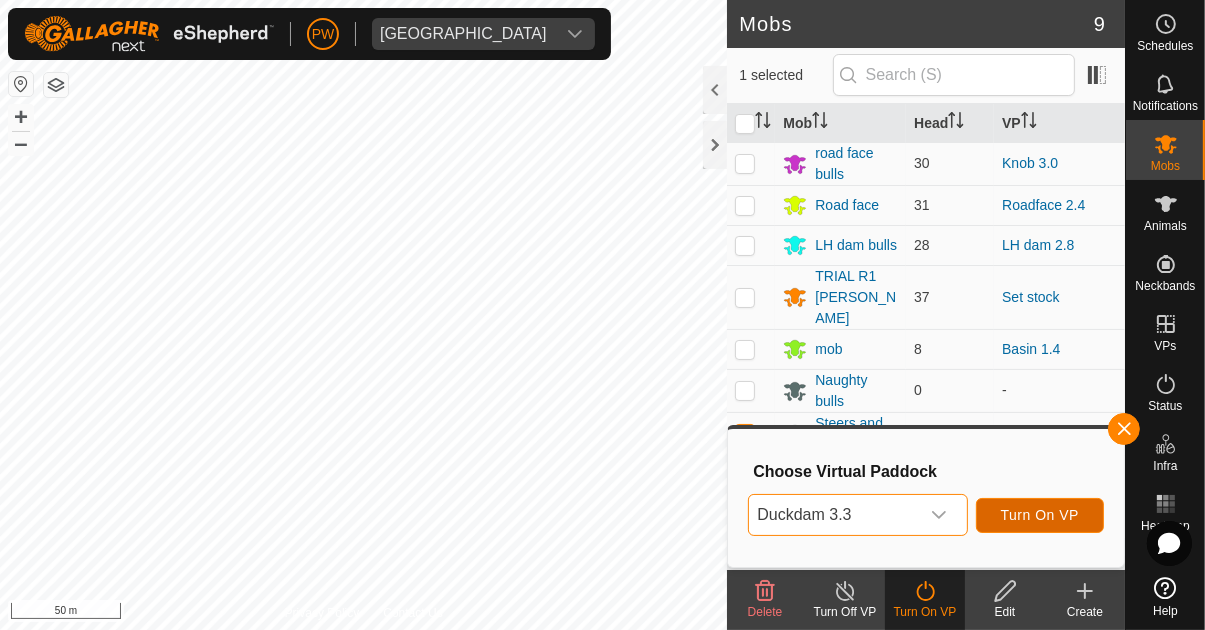 click on "Turn On VP" at bounding box center (1040, 515) 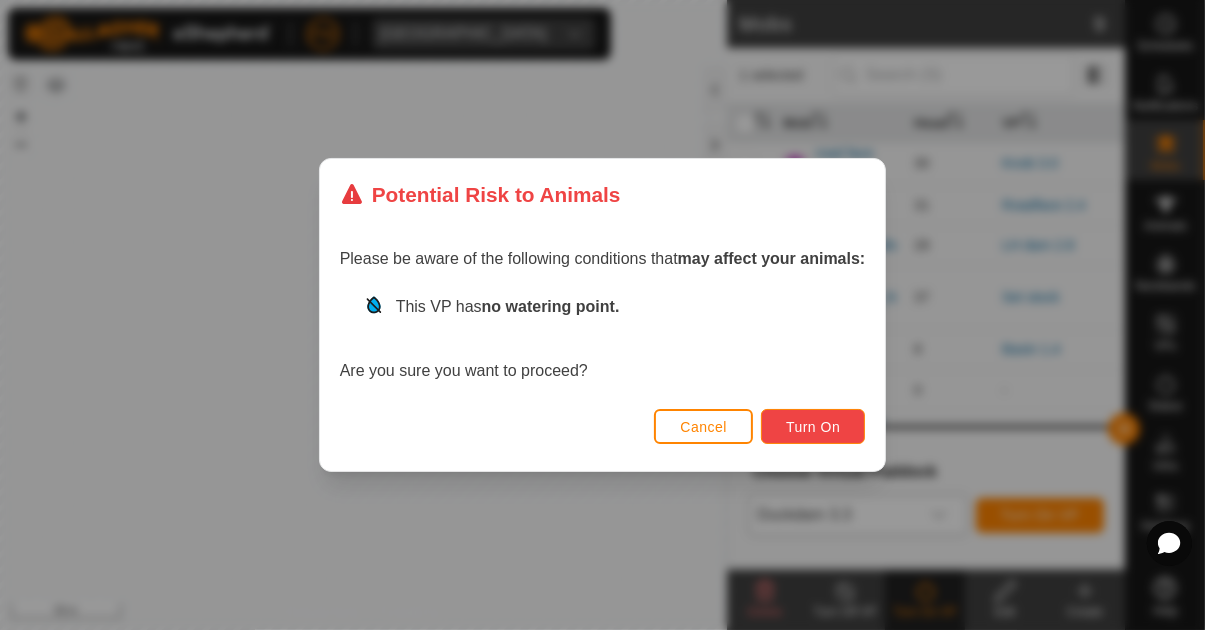 click on "Turn On" at bounding box center [813, 427] 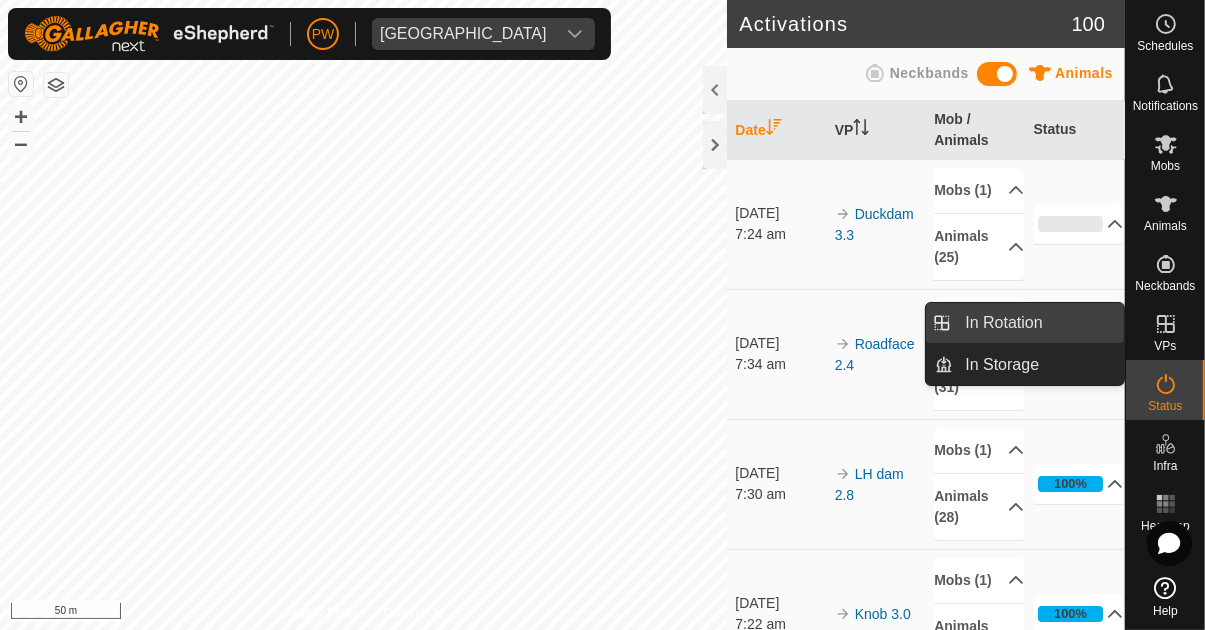 click on "In Rotation" at bounding box center (1038, 323) 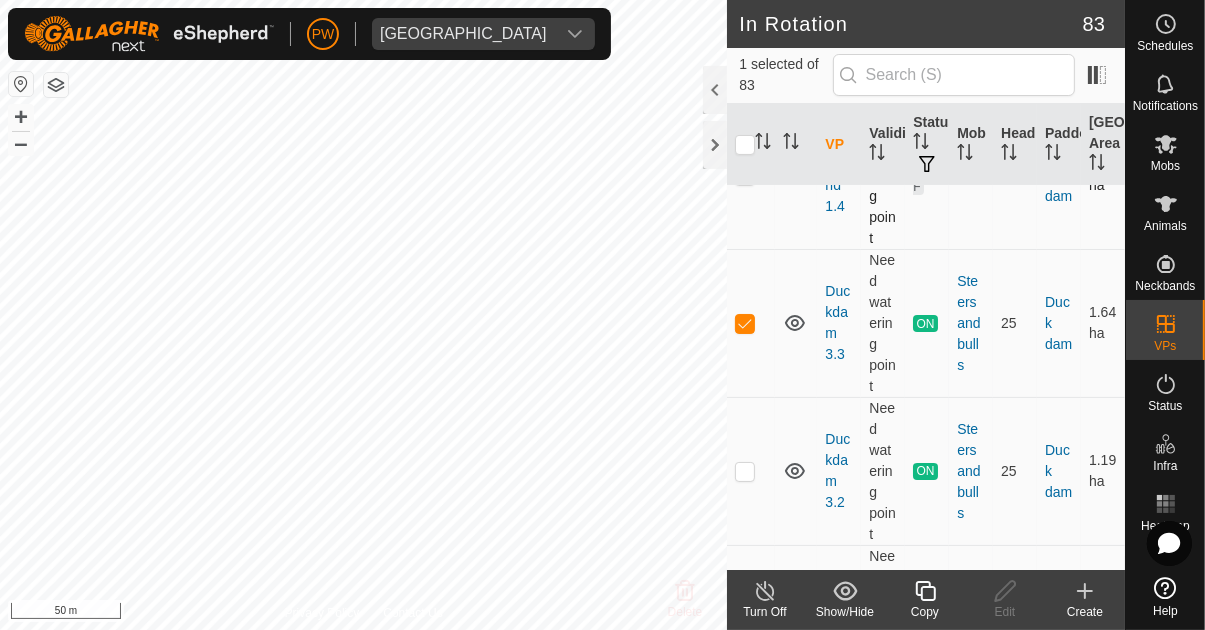 scroll, scrollTop: 389, scrollLeft: 0, axis: vertical 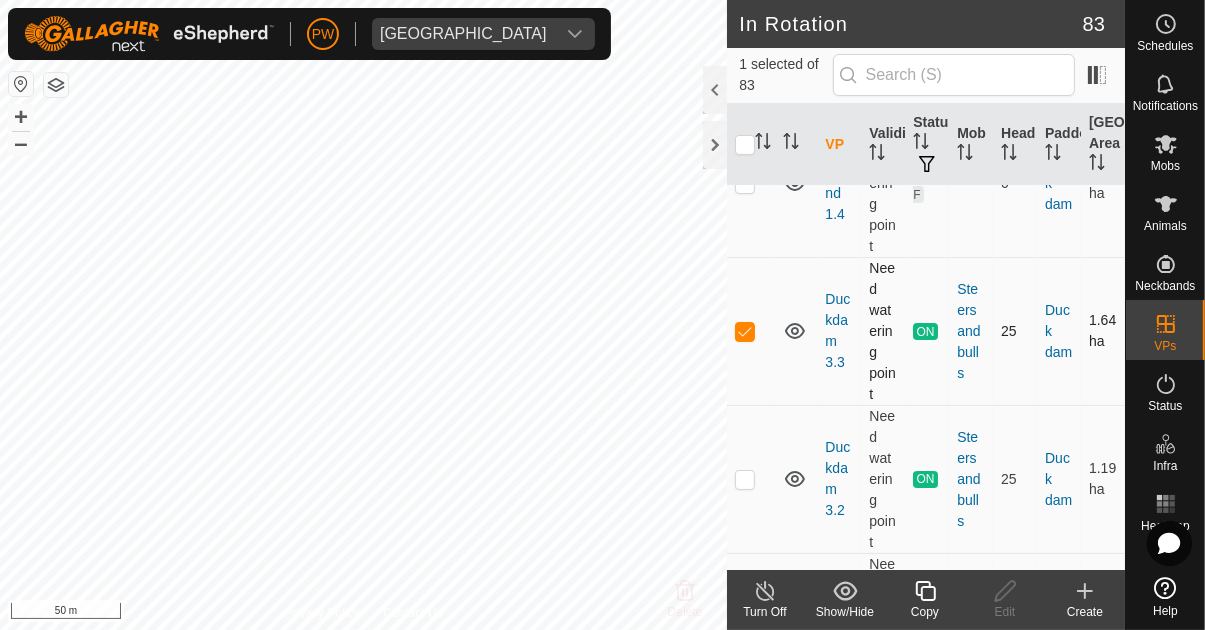 click at bounding box center [751, 331] 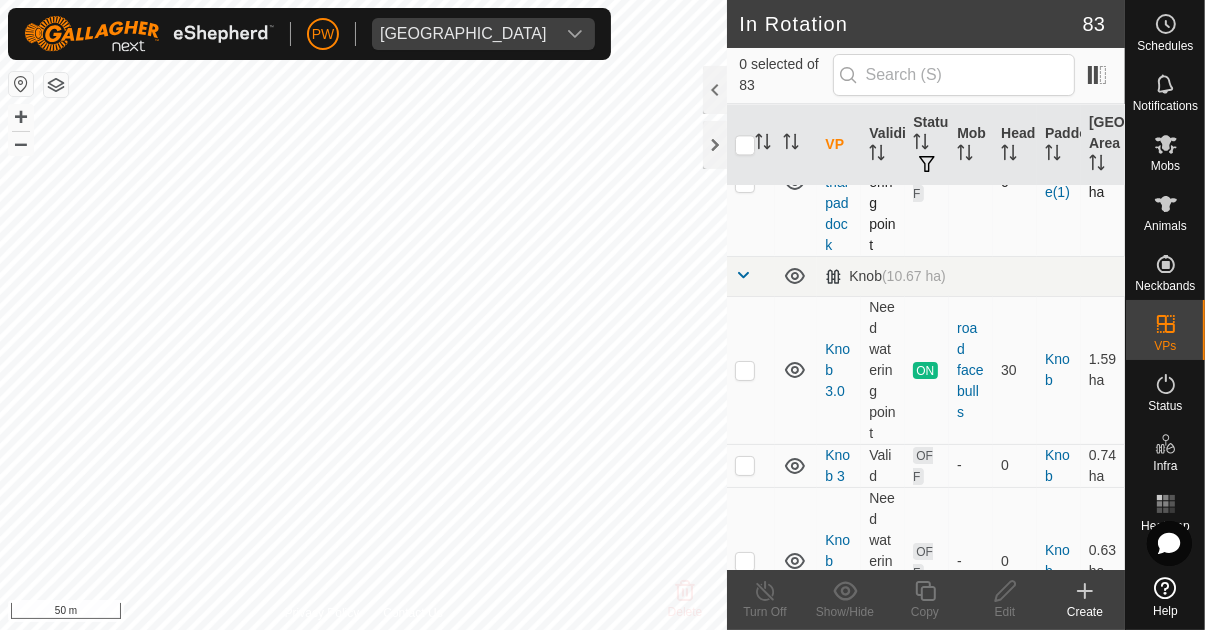 scroll, scrollTop: 4138, scrollLeft: 0, axis: vertical 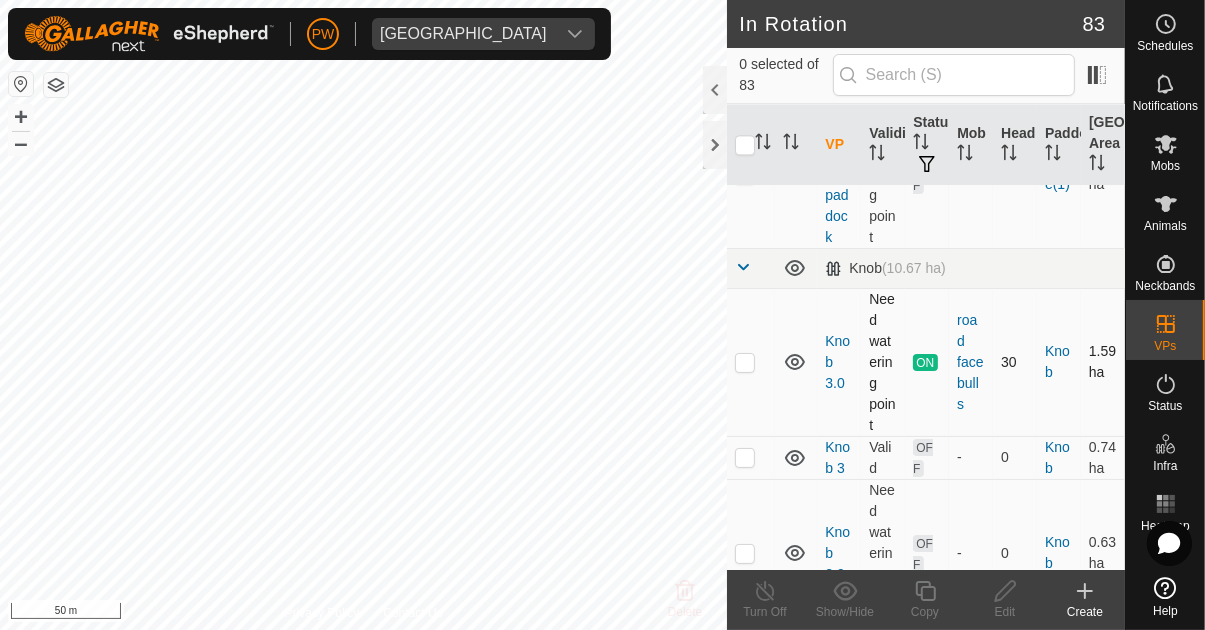 click at bounding box center [745, 362] 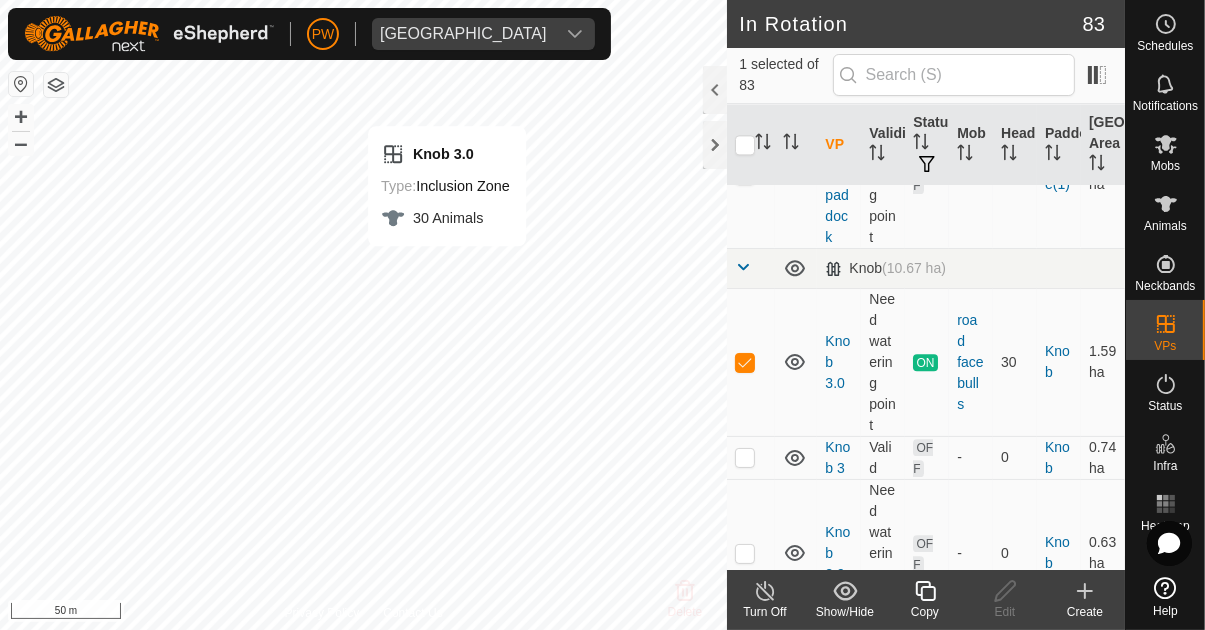 click on "Copy" 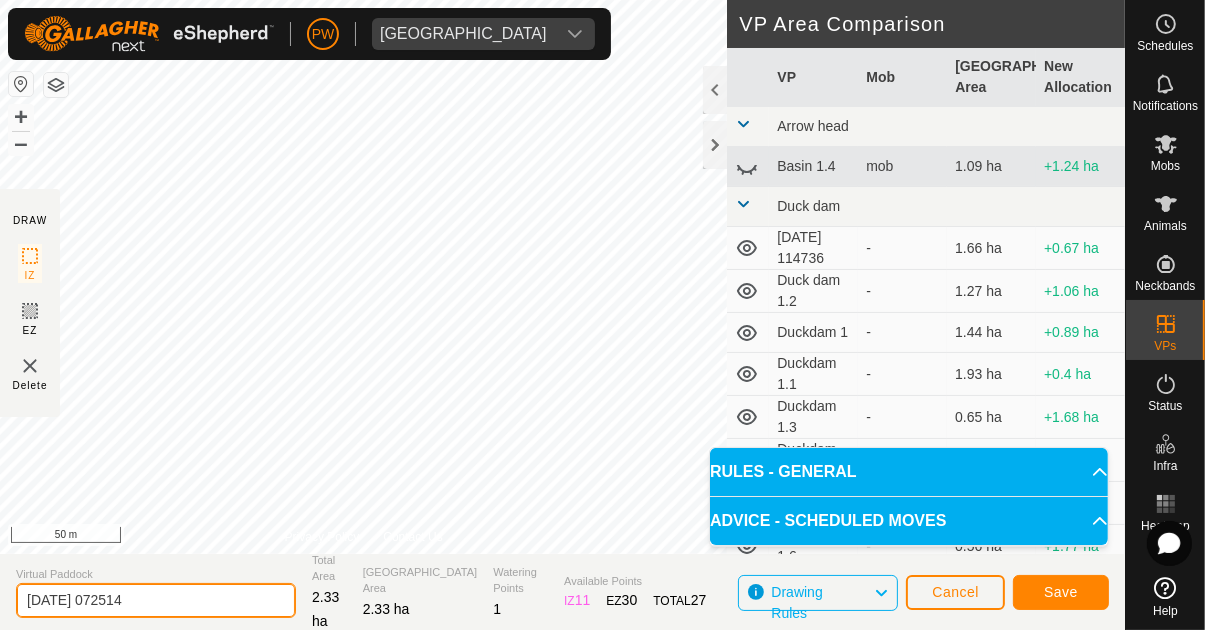 click on "2025-07-28 072514" 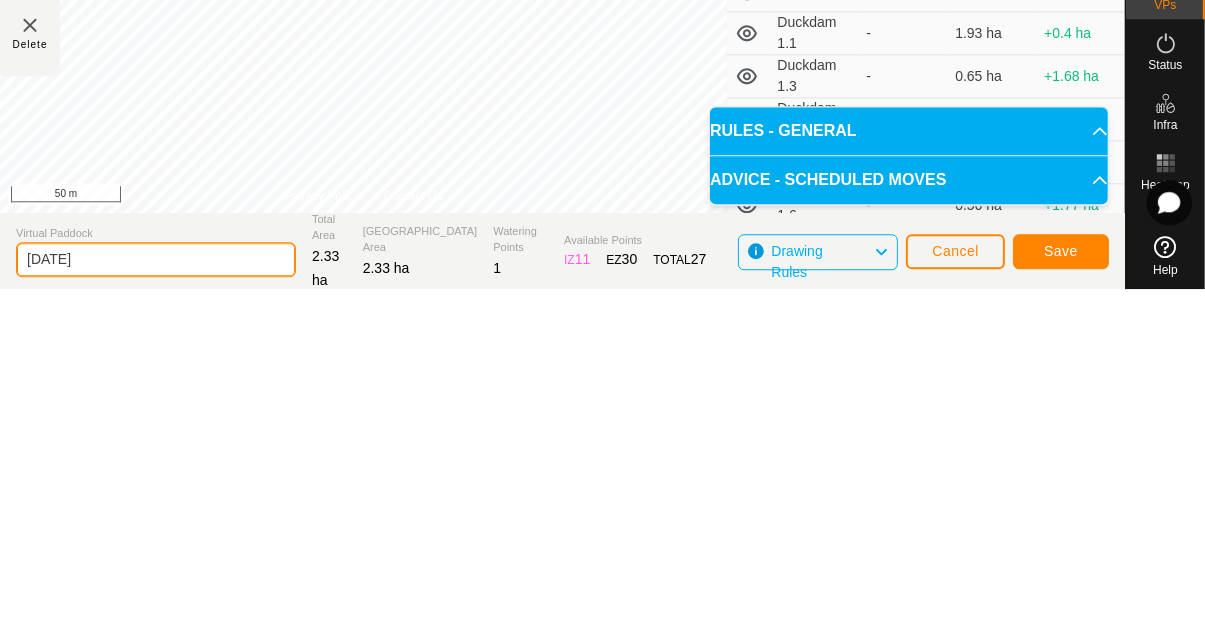 type on "[DATE]" 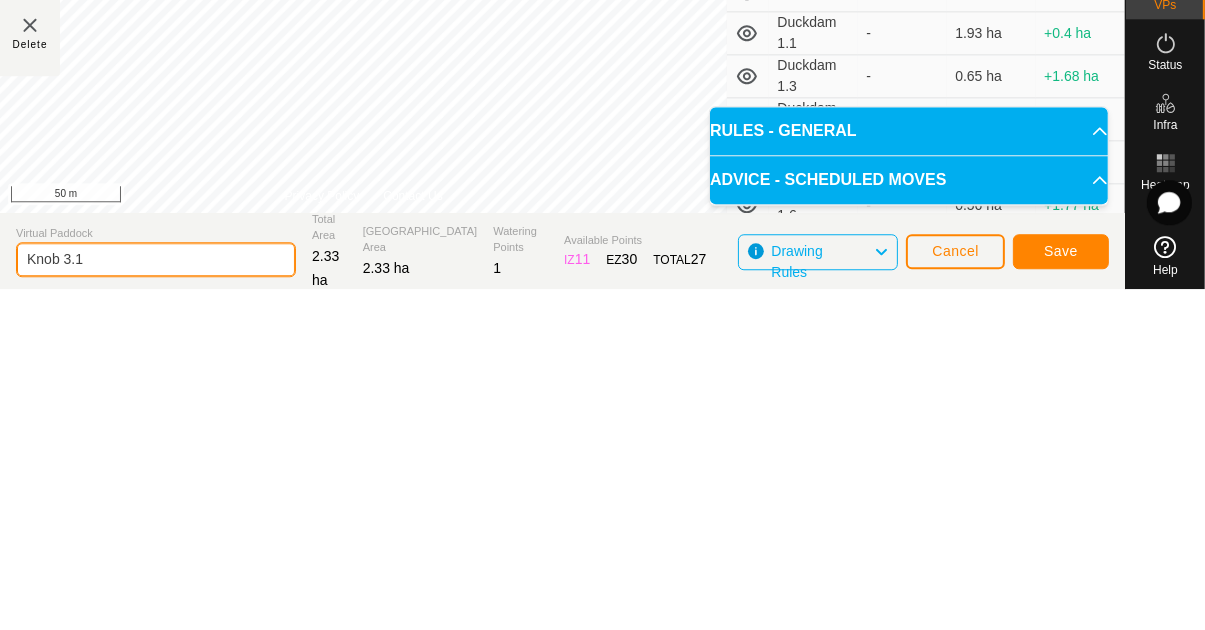 type on "Knob 3.1" 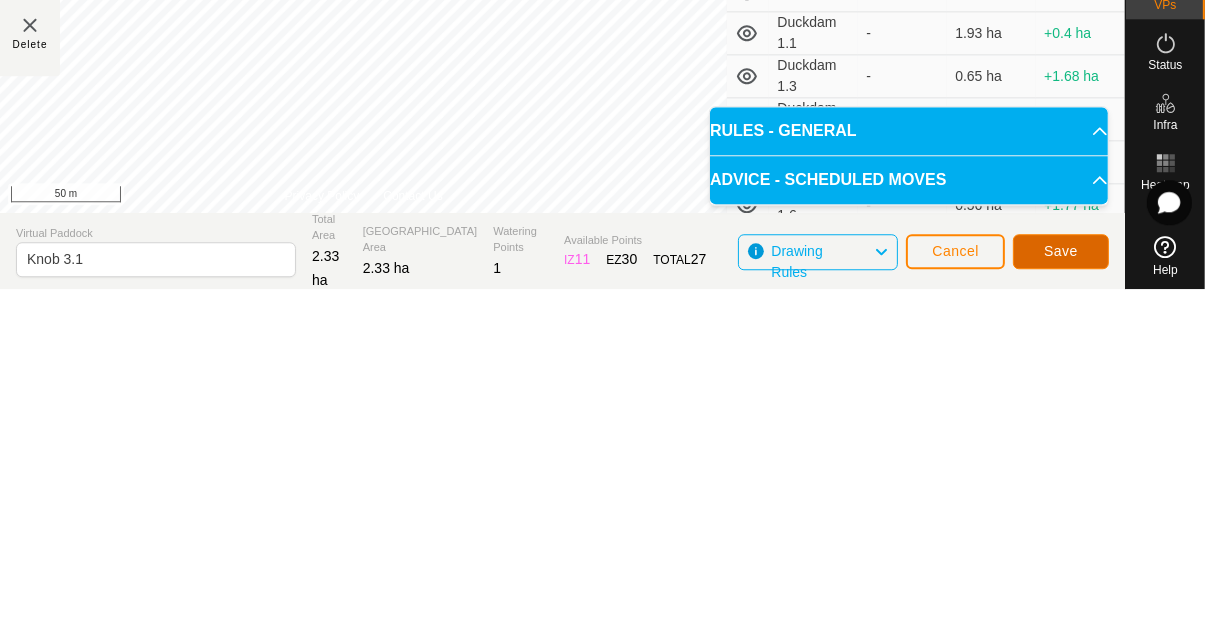click on "Save" 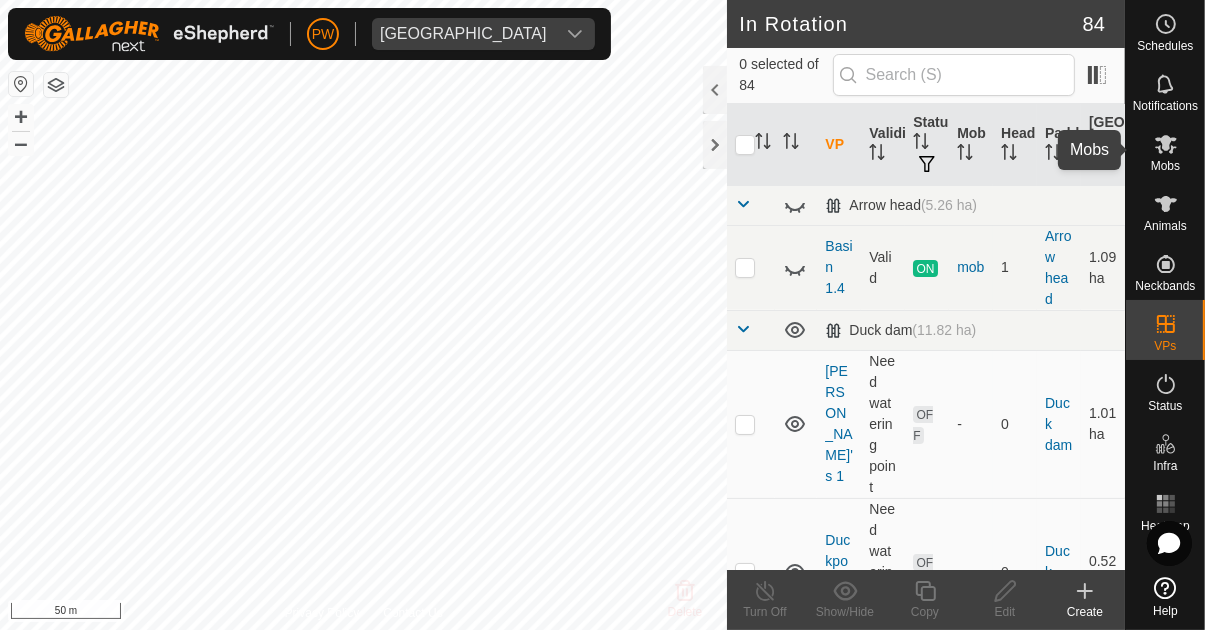 click 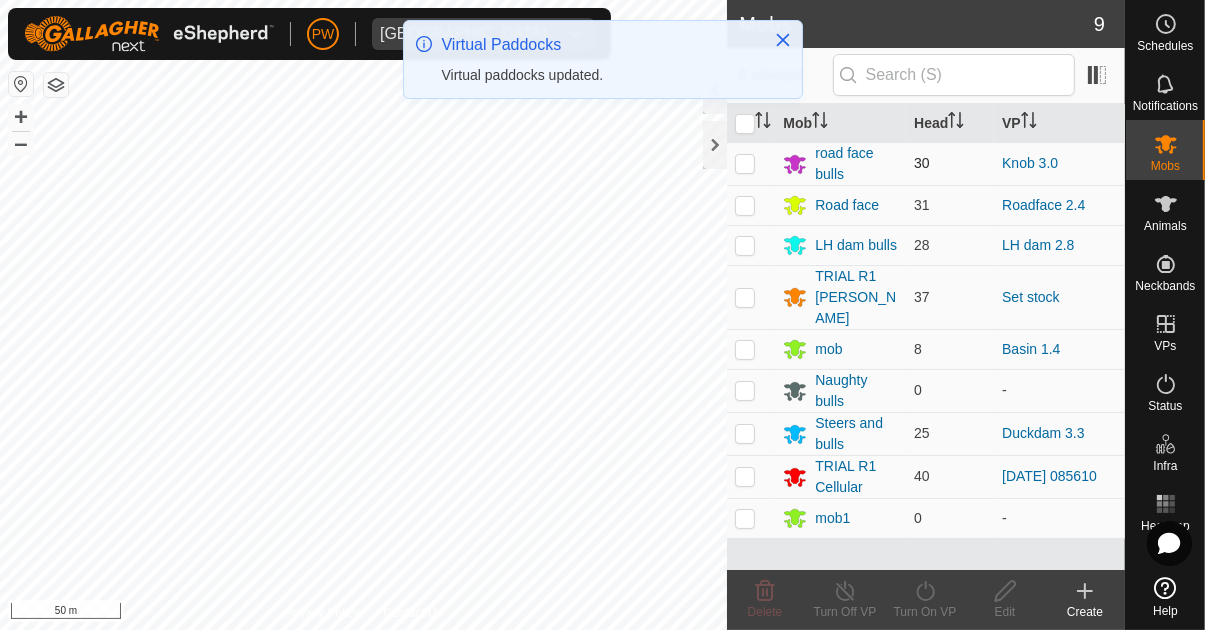click at bounding box center [745, 163] 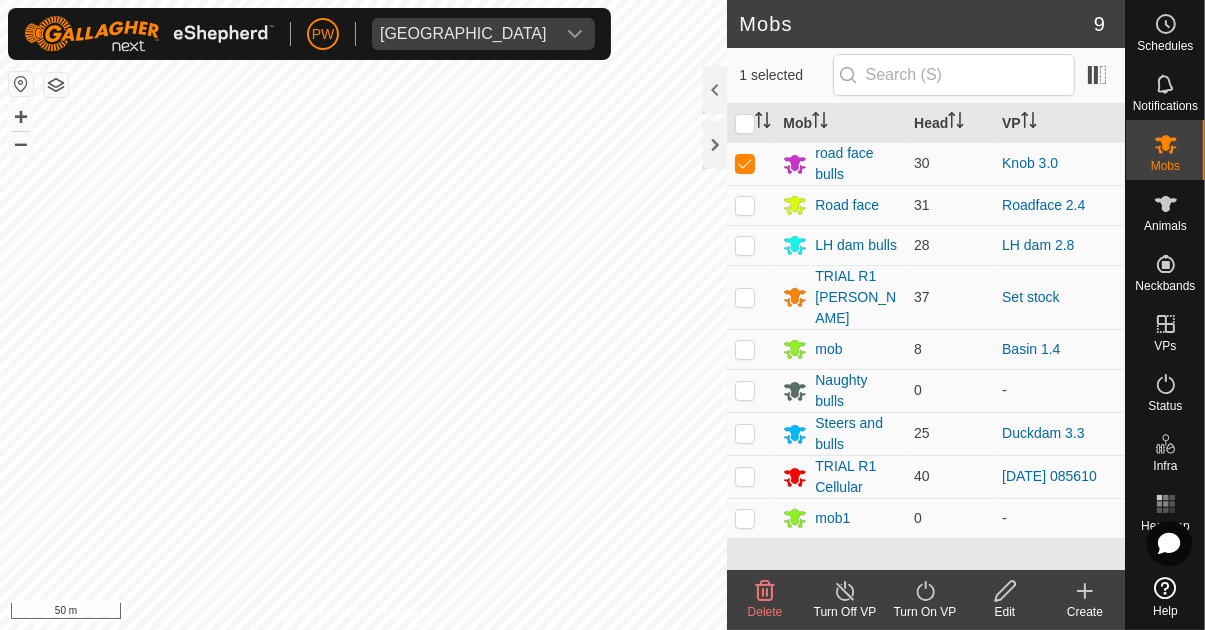 click on "Turn On VP" 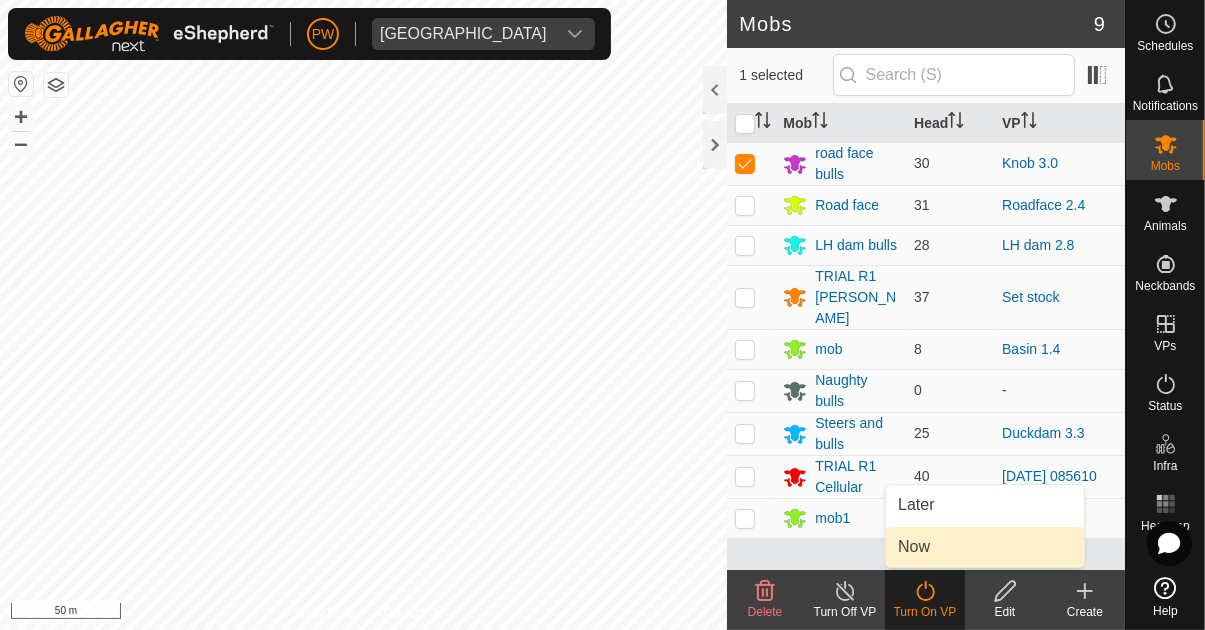 click on "Now" at bounding box center (914, 547) 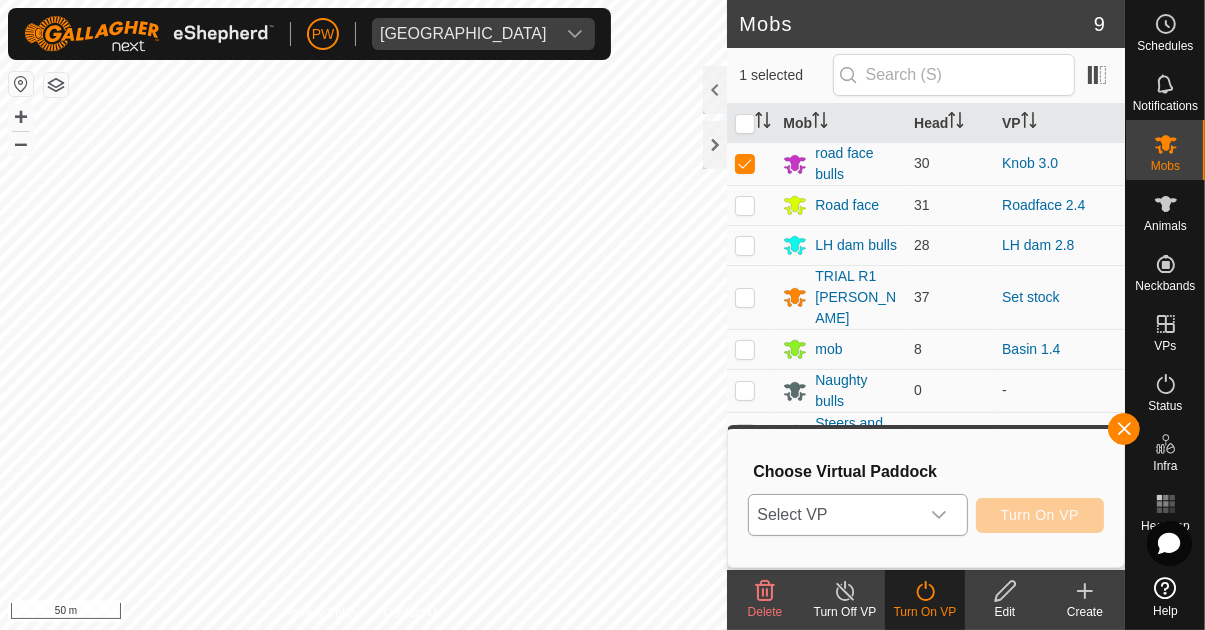 click 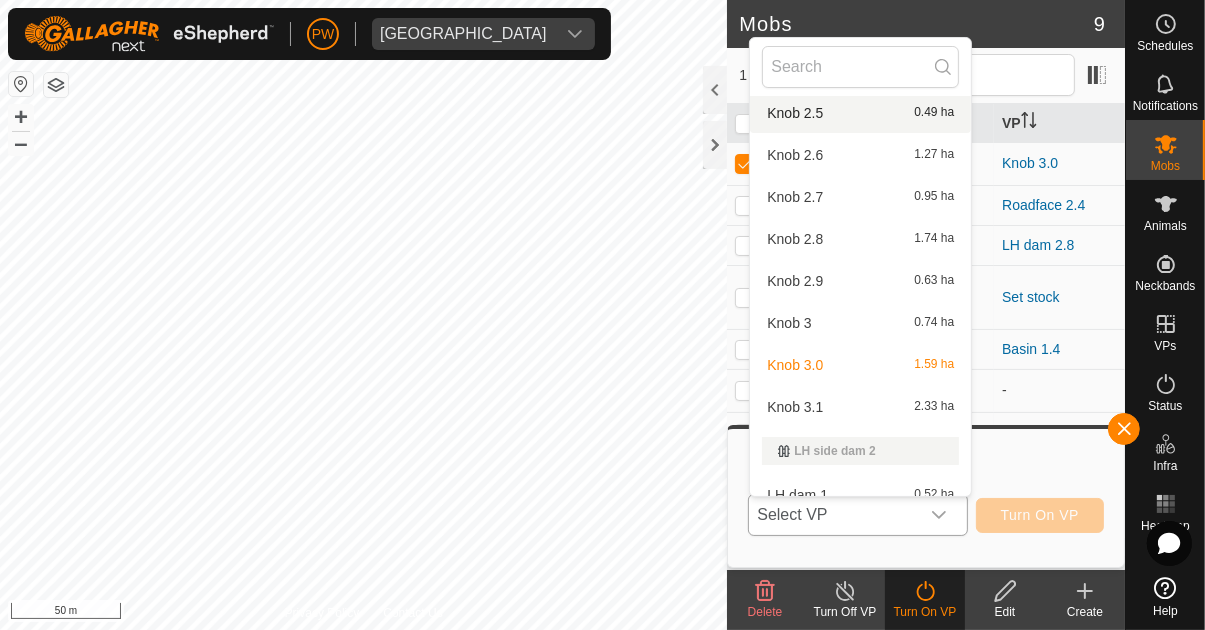 scroll, scrollTop: 1995, scrollLeft: 0, axis: vertical 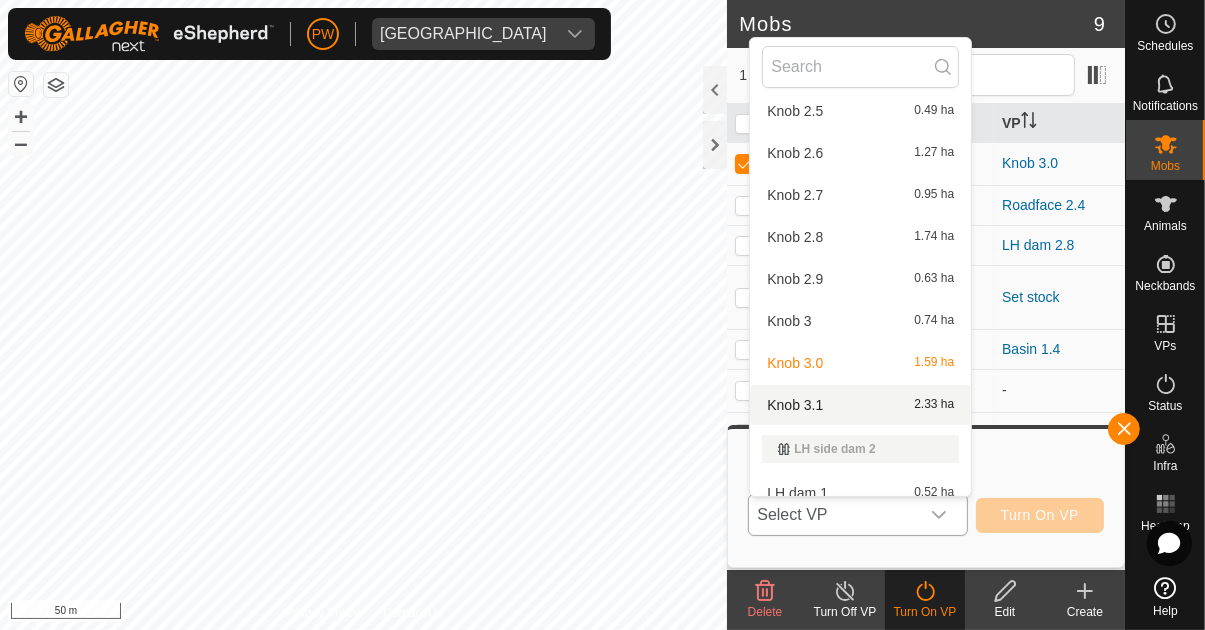 click on "Knob 3.1  2.33 ha" at bounding box center (860, 405) 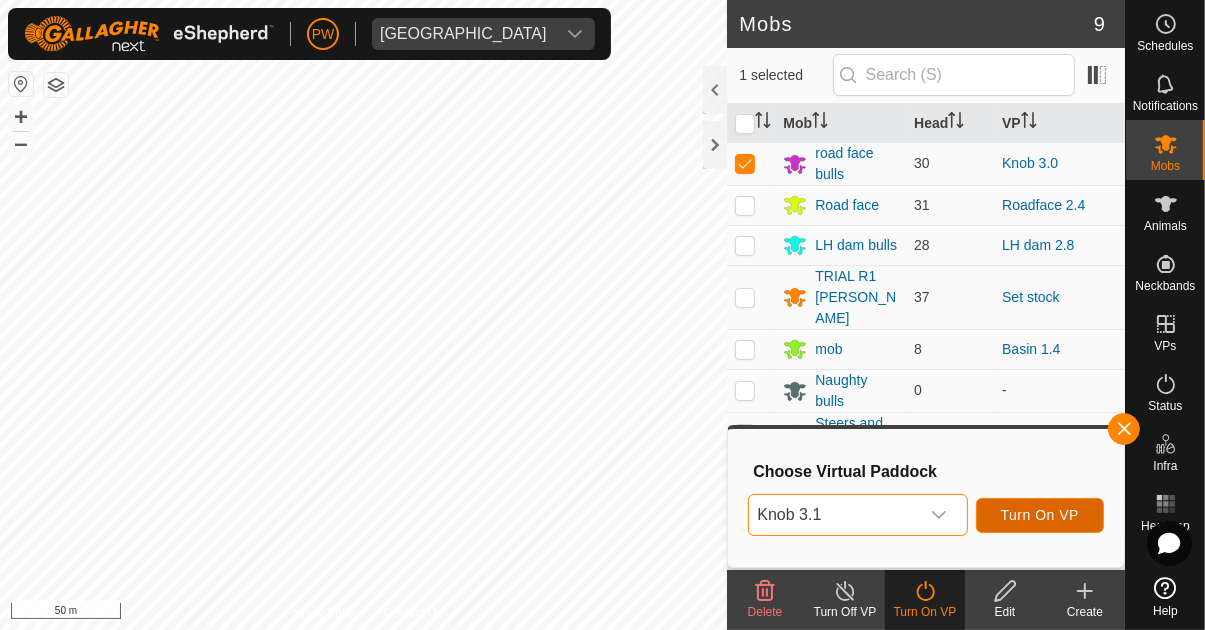click on "Turn On VP" at bounding box center [1040, 515] 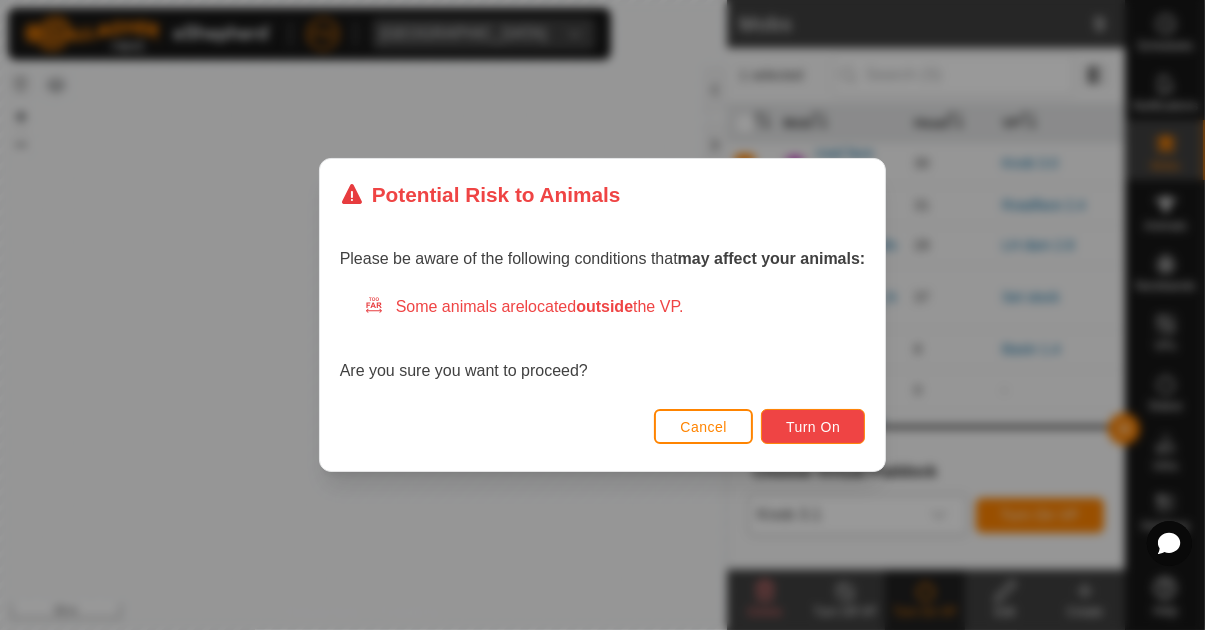click on "Turn On" at bounding box center (813, 427) 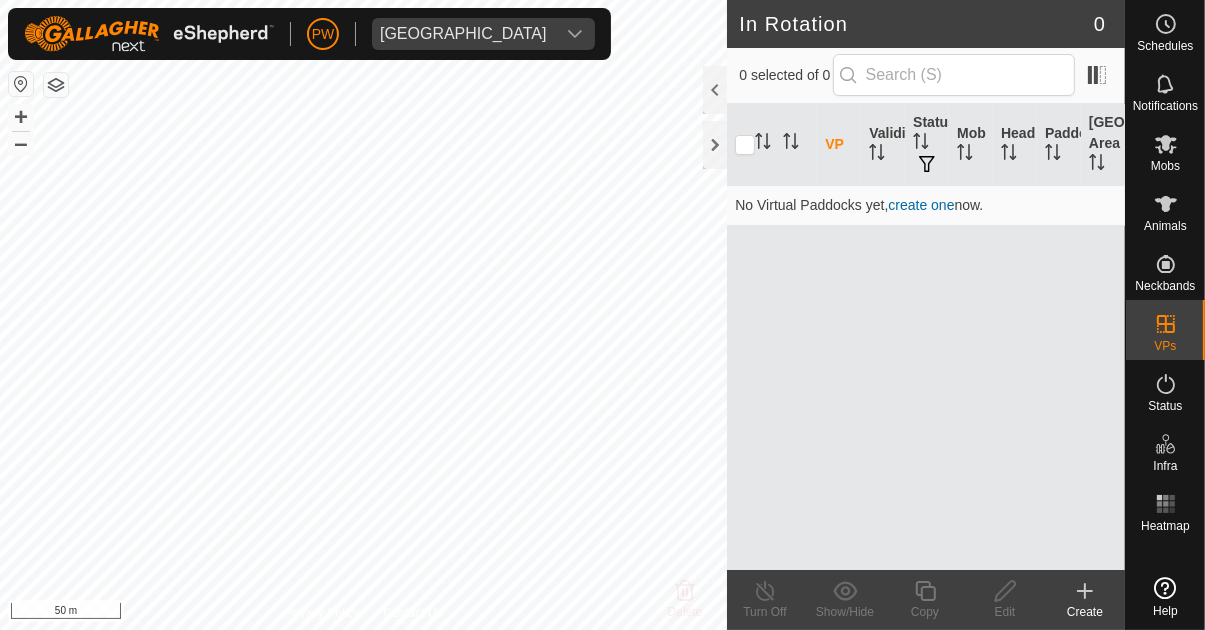 scroll, scrollTop: 0, scrollLeft: 0, axis: both 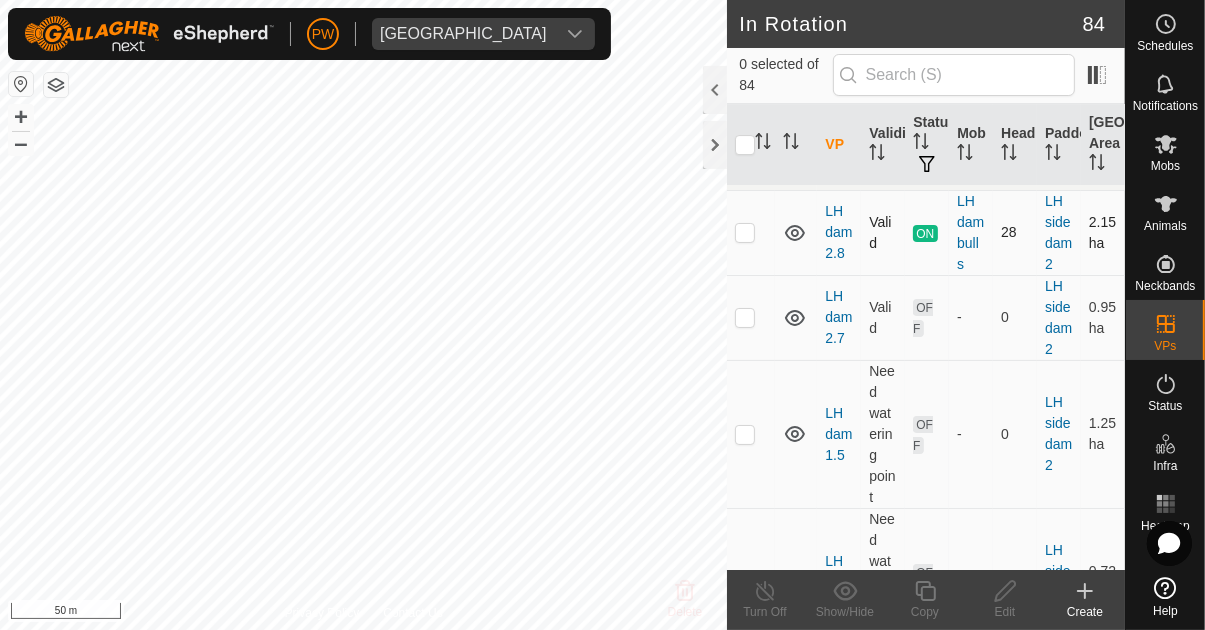 click at bounding box center [745, 232] 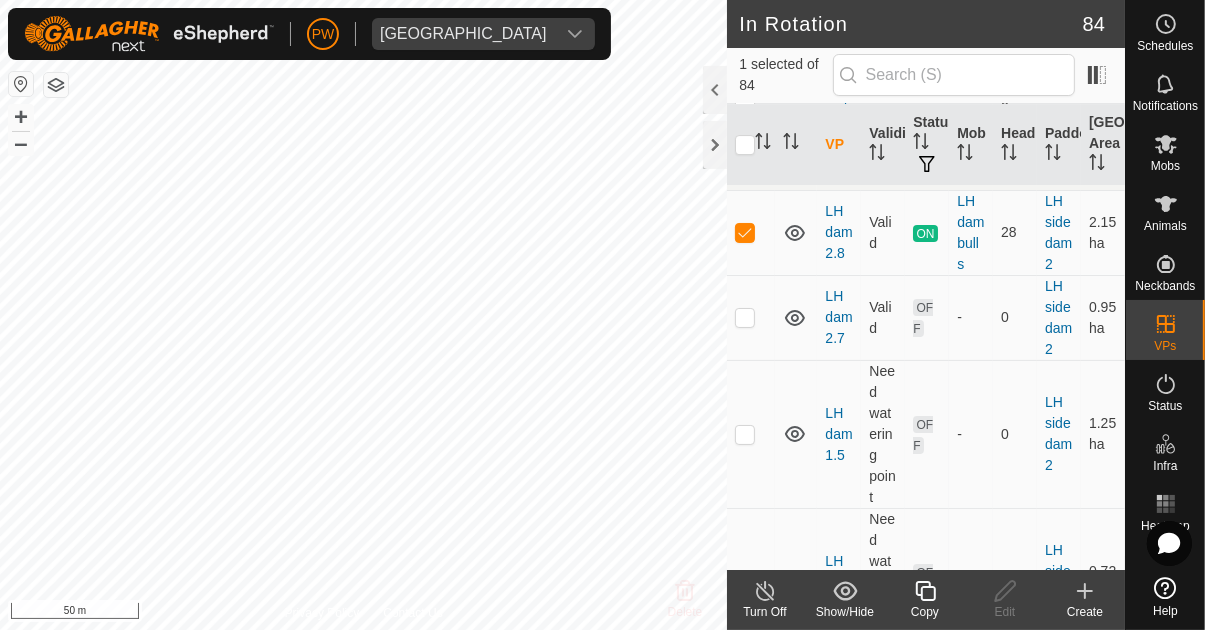 click 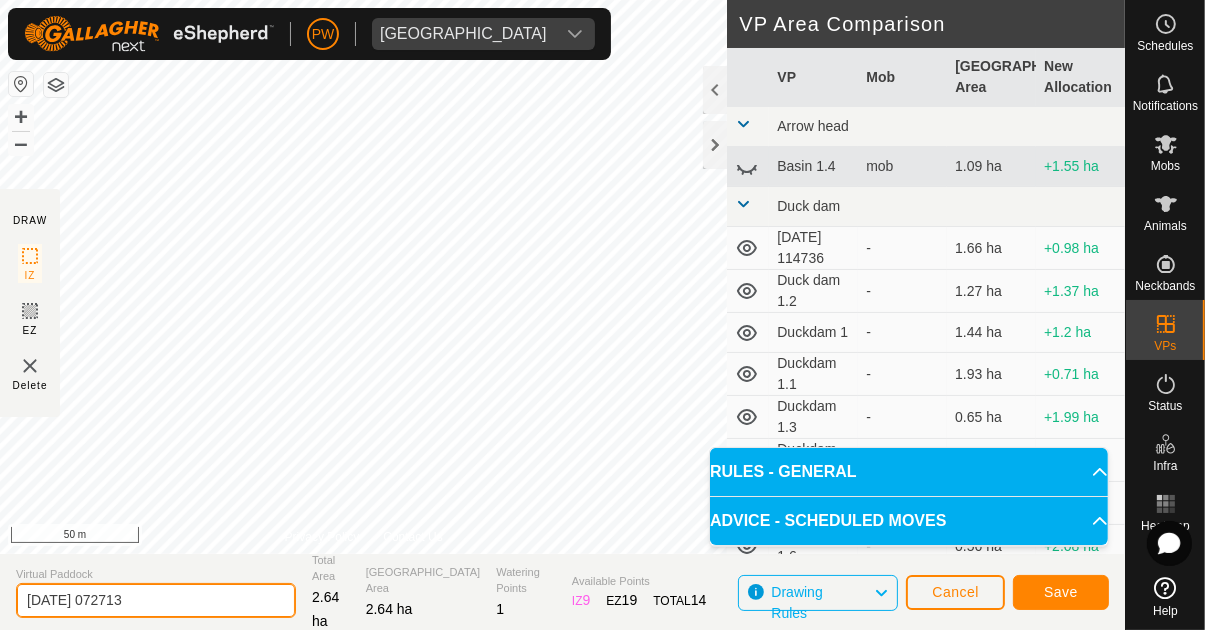 click on "[DATE] 072713" 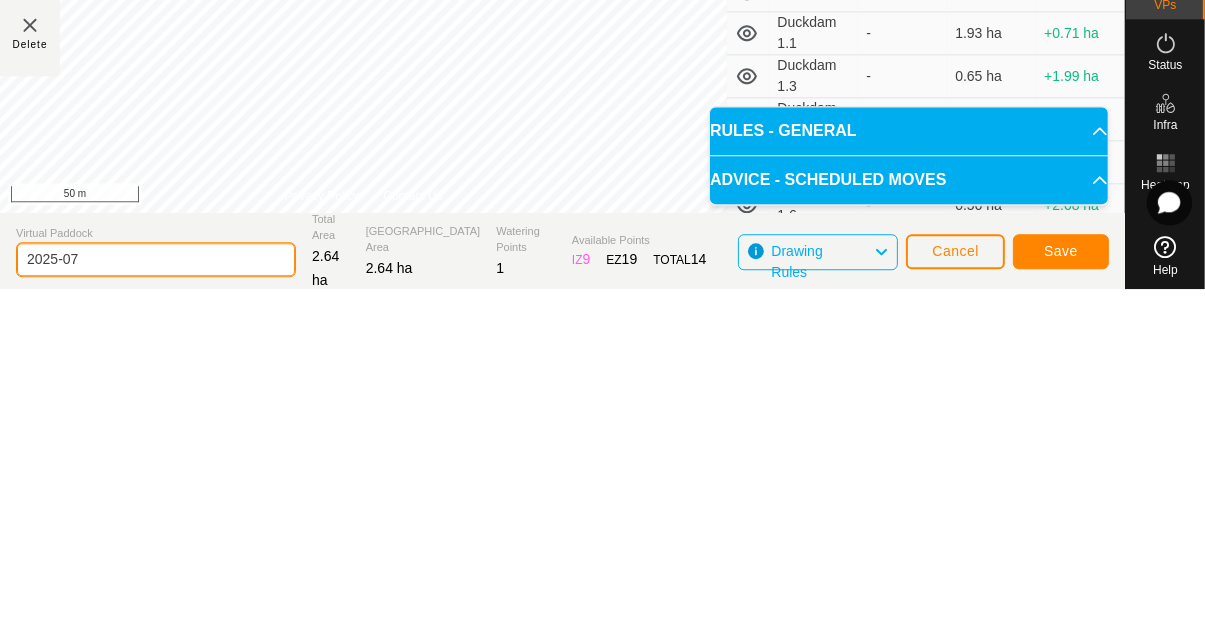 type on "2025-0" 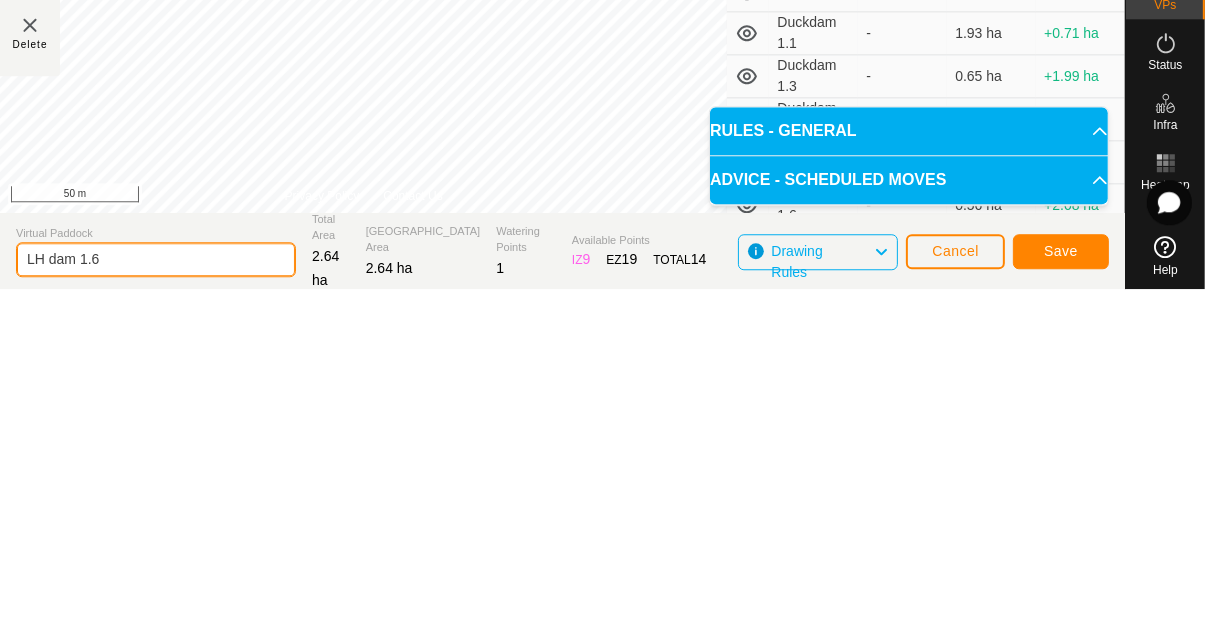 type on "LH dam 1.6" 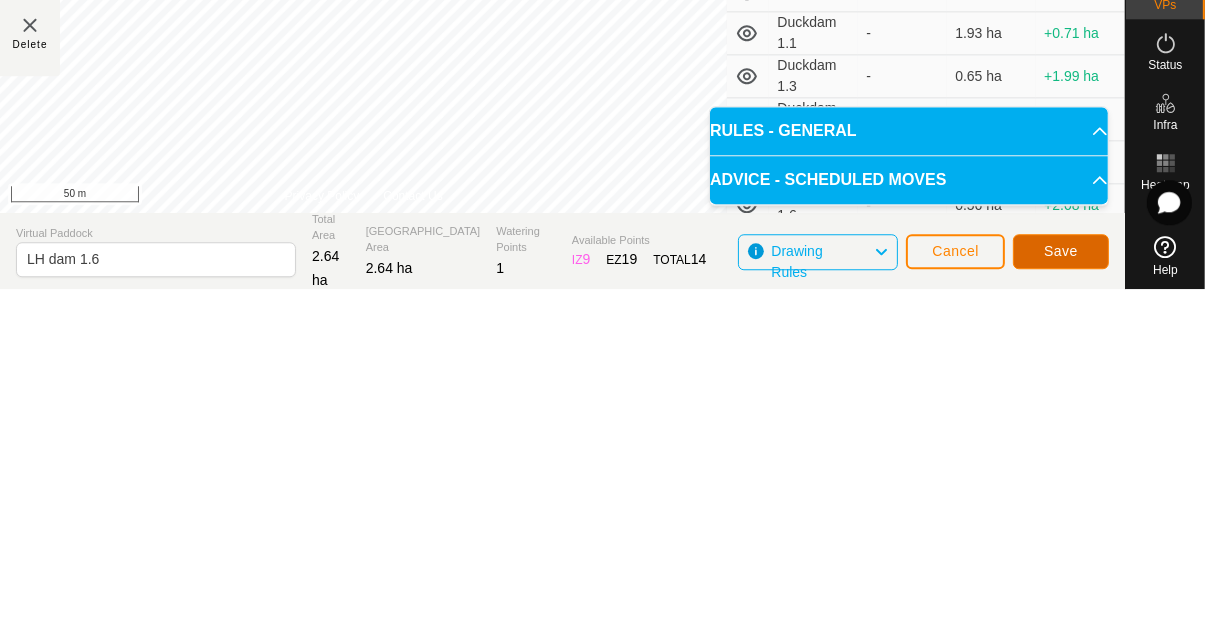 click on "Save" 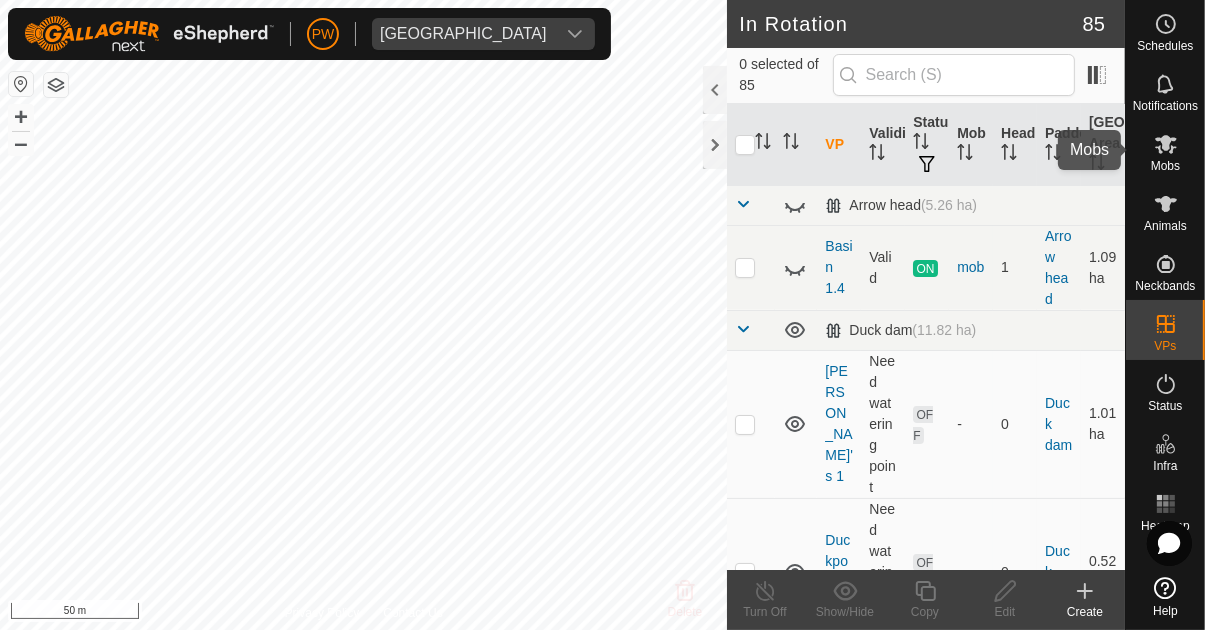 click on "Mobs" at bounding box center [1165, 166] 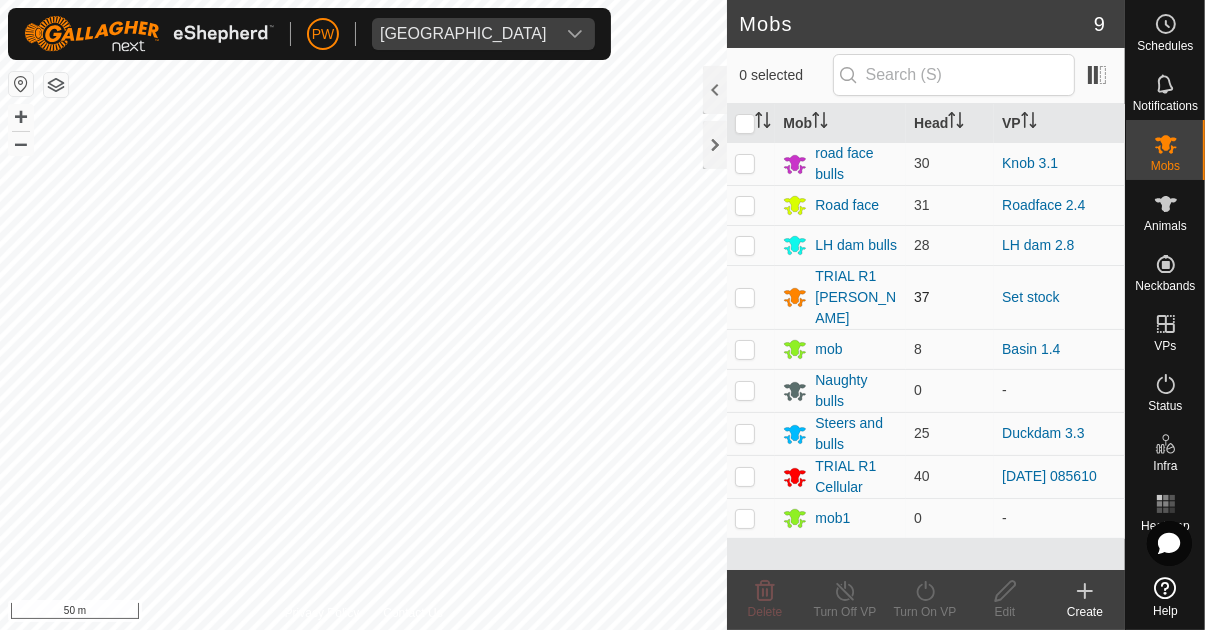 click at bounding box center [745, 245] 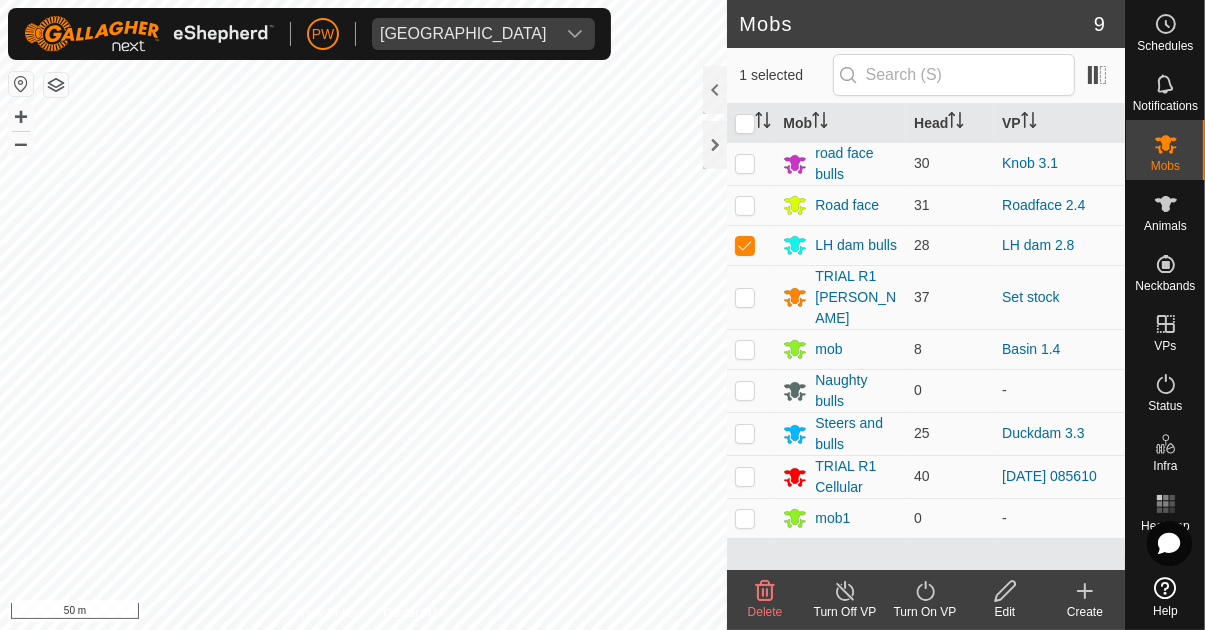 click on "Turn On VP" 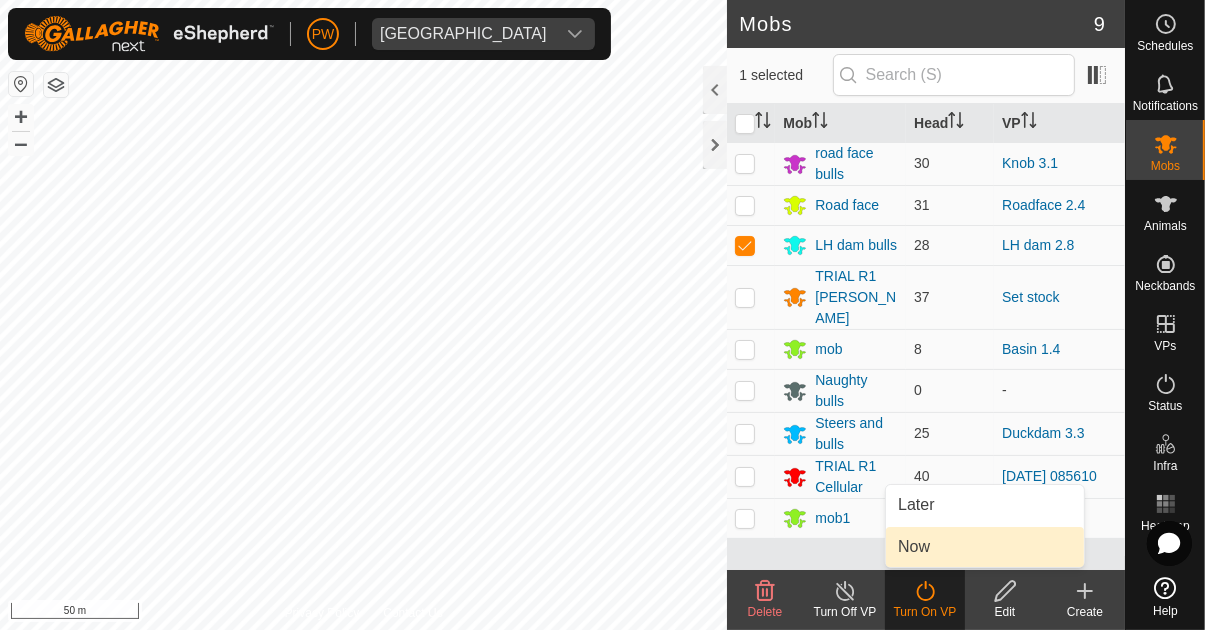 click on "Now" at bounding box center (914, 547) 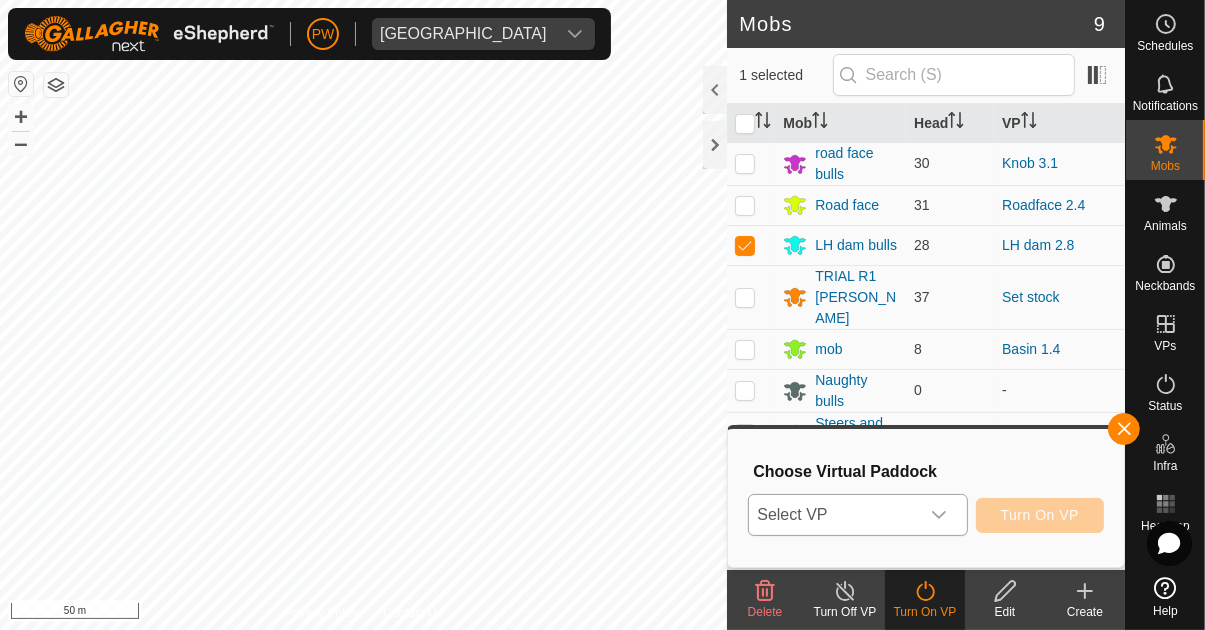 click 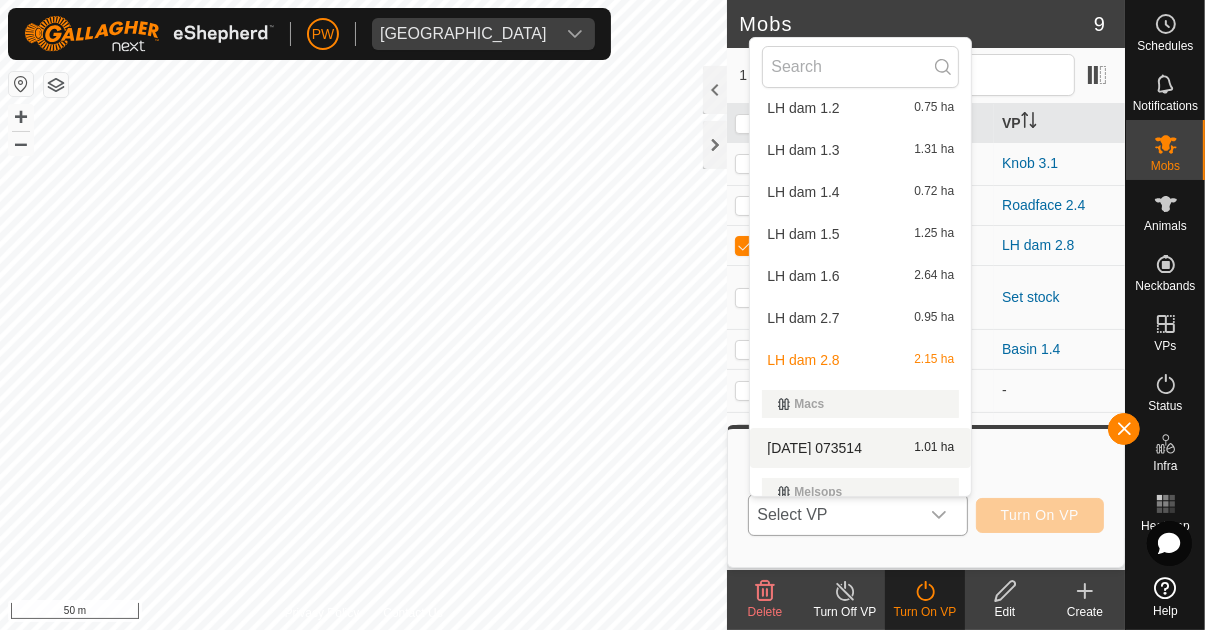 scroll, scrollTop: 2463, scrollLeft: 0, axis: vertical 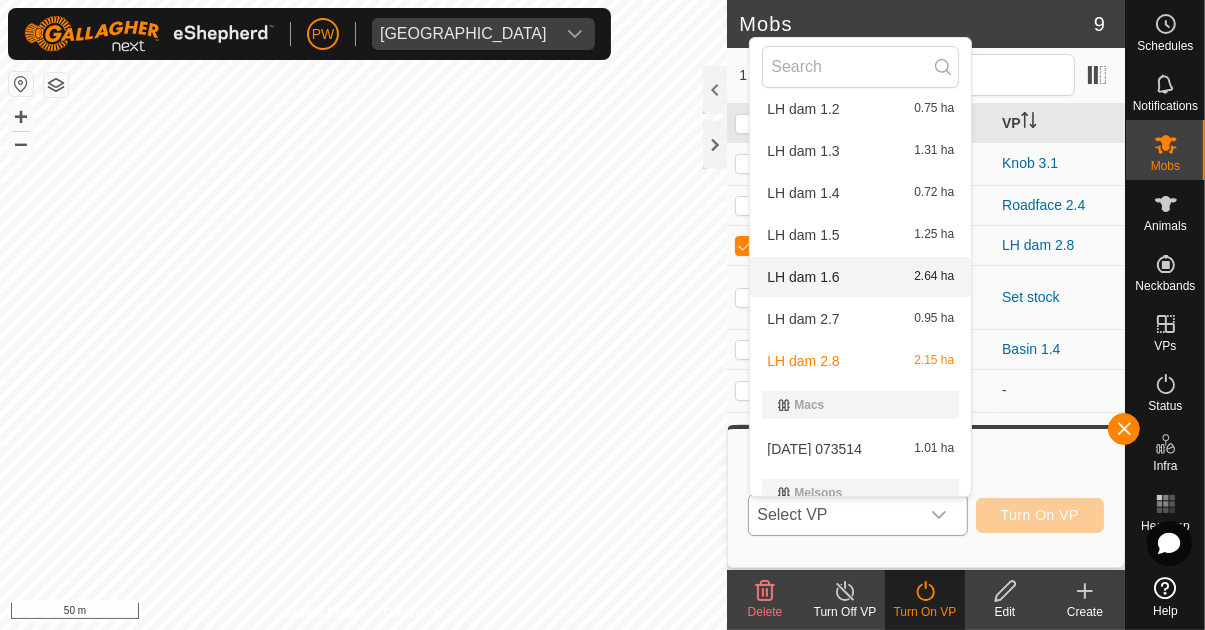 click on "LH dam 1.6  2.64 ha" at bounding box center (860, 277) 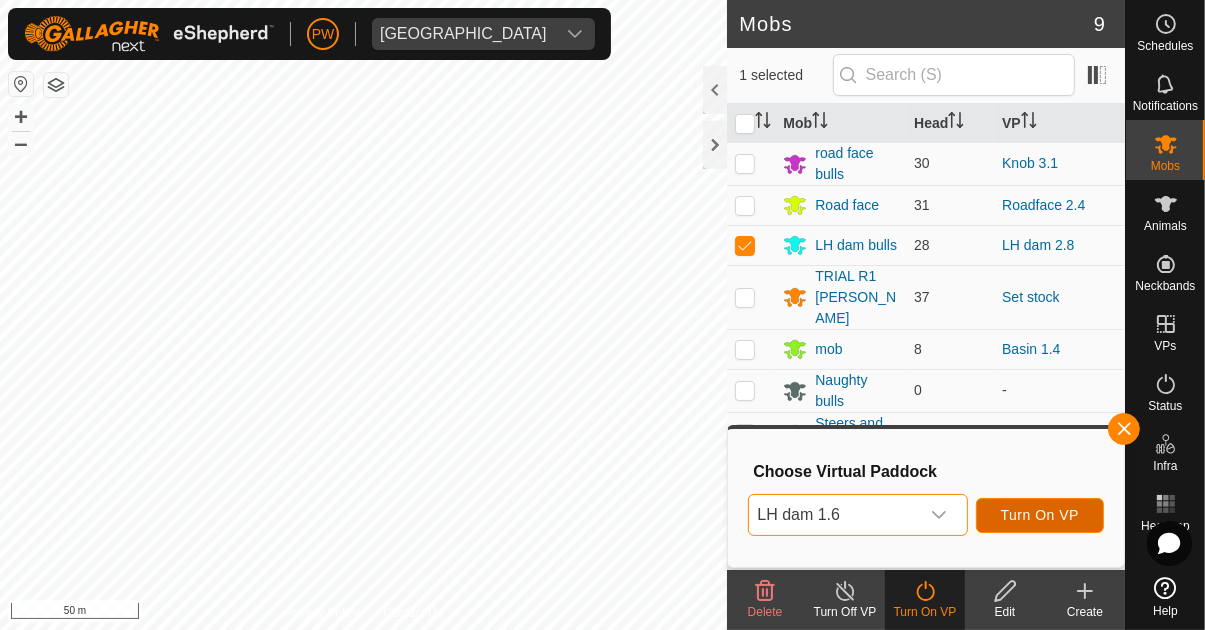 click on "Turn On VP" at bounding box center (1040, 515) 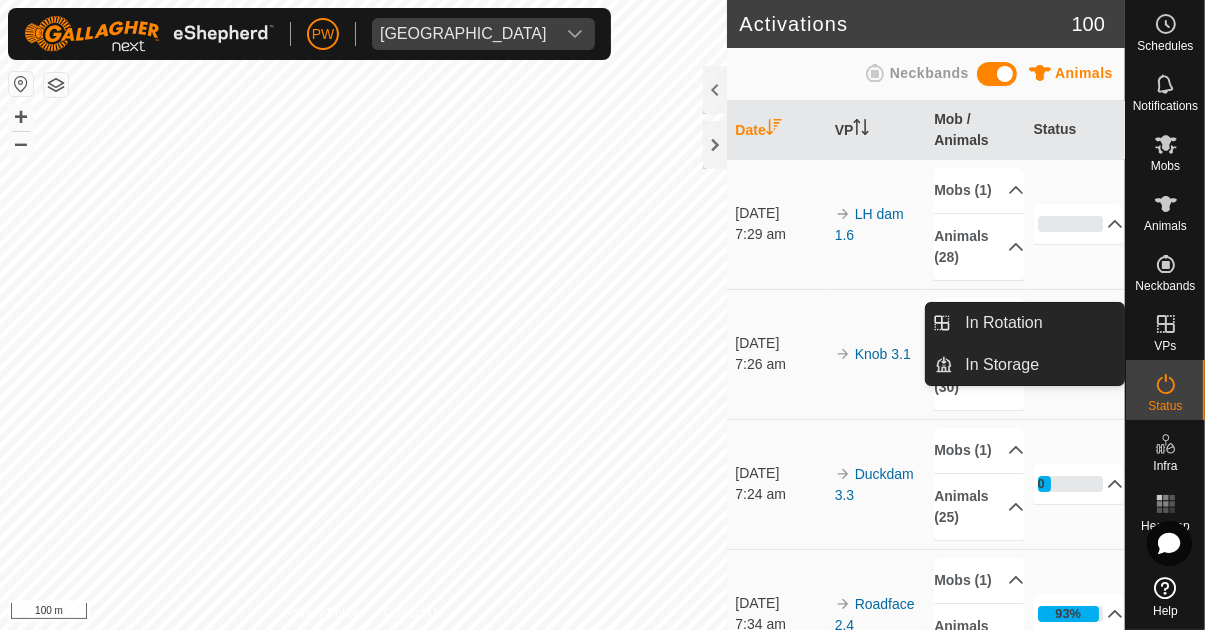 click on "VPs" at bounding box center [1165, 346] 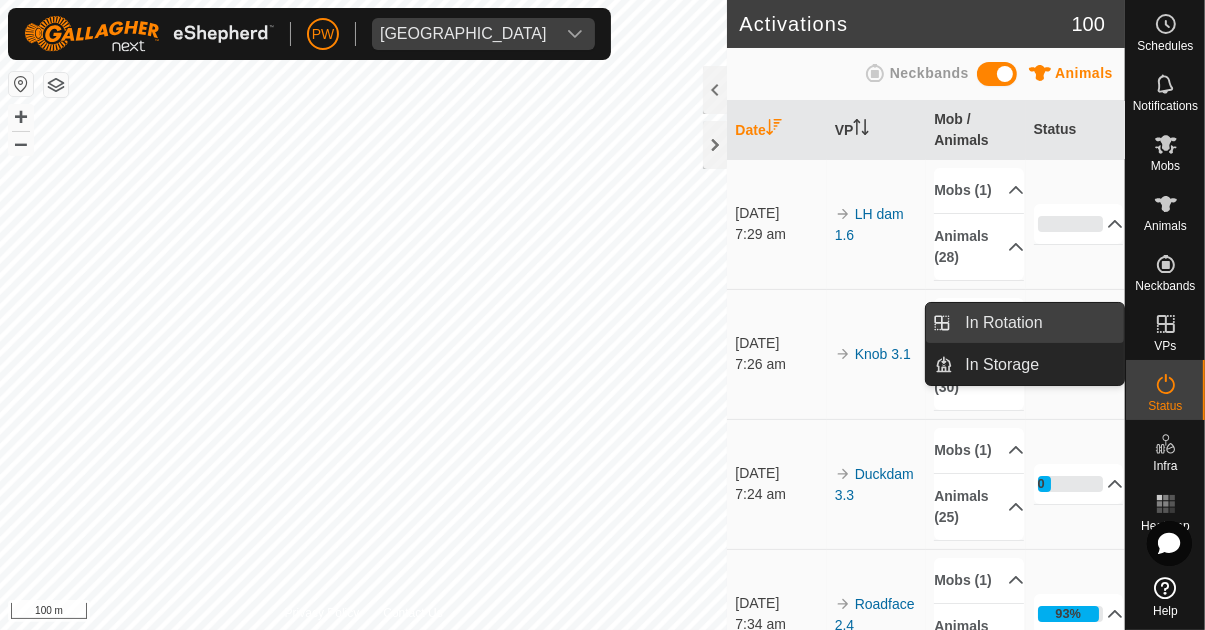 click on "In Rotation" at bounding box center [1003, 323] 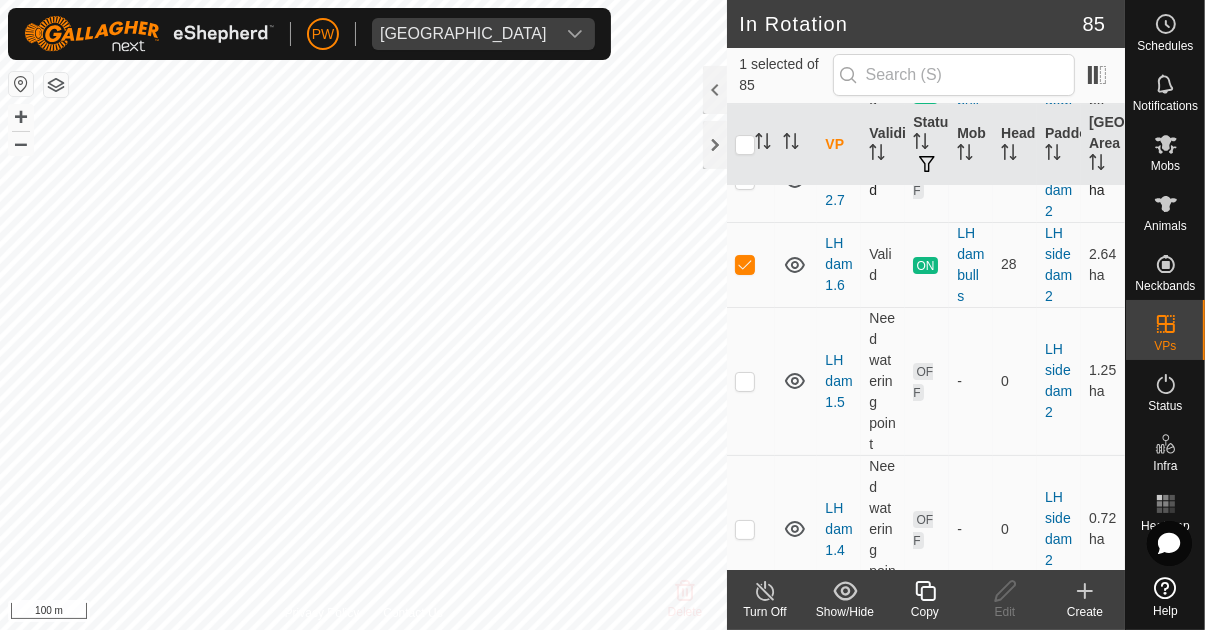 scroll, scrollTop: 6347, scrollLeft: 0, axis: vertical 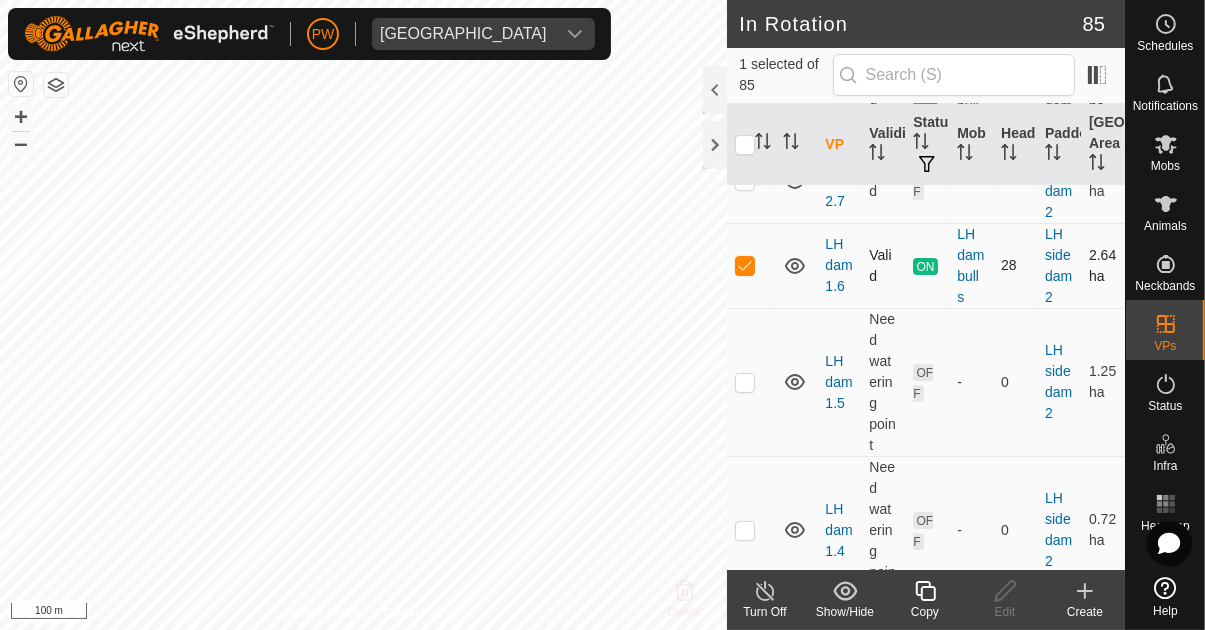 click at bounding box center (745, 265) 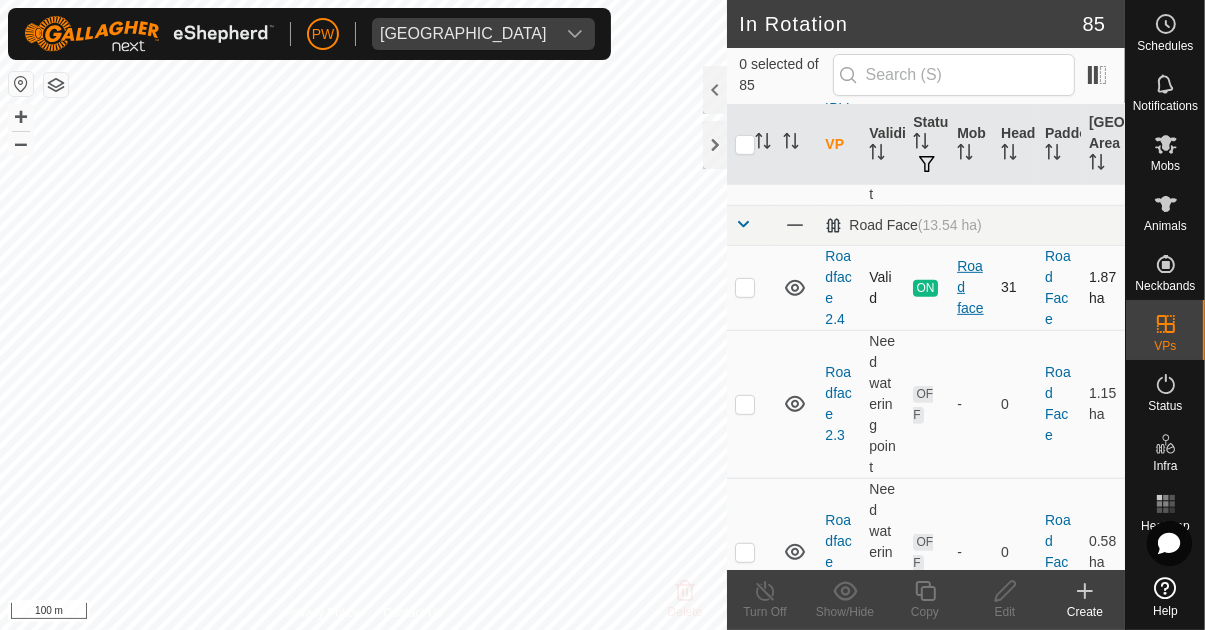 scroll, scrollTop: 7785, scrollLeft: 0, axis: vertical 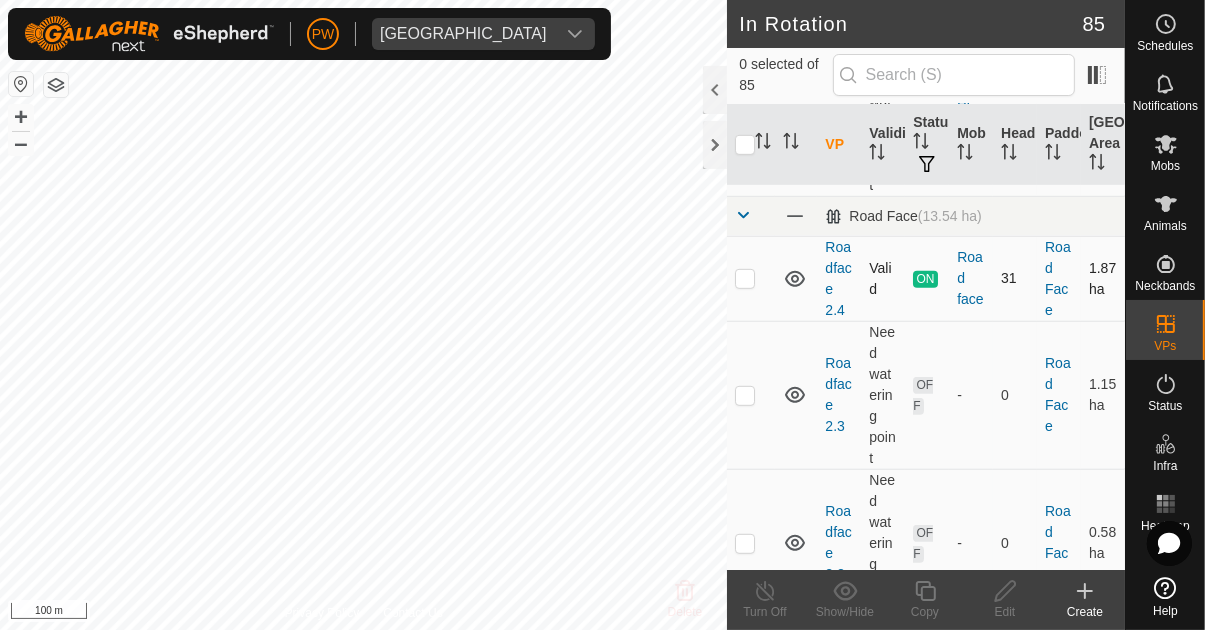click at bounding box center [745, 278] 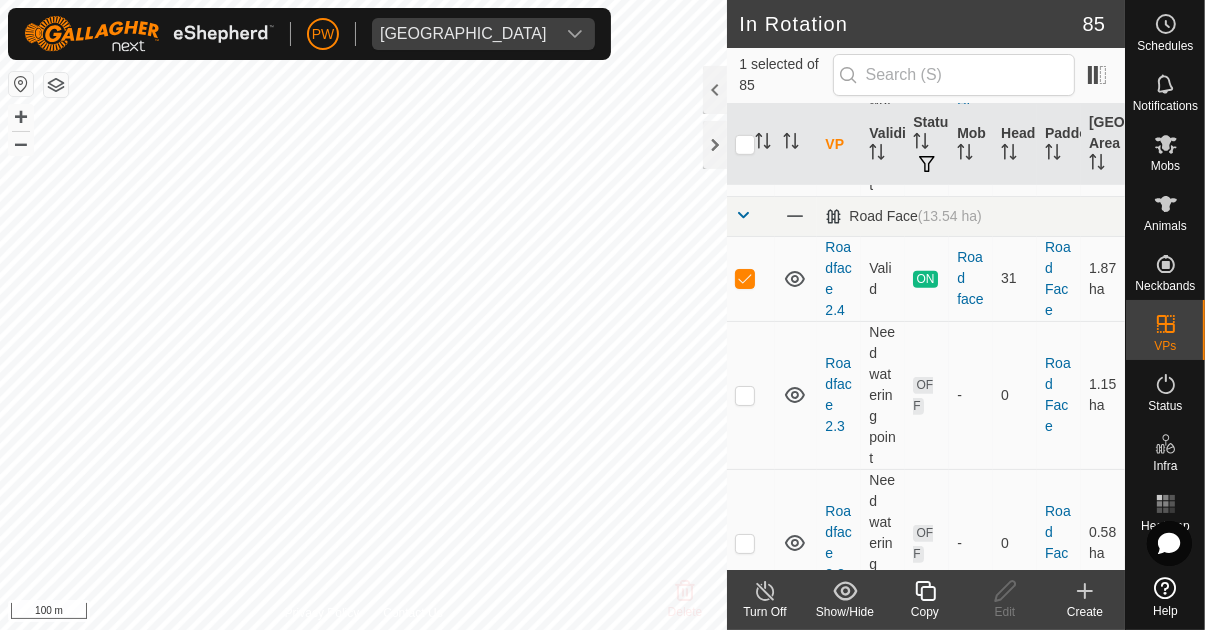 click 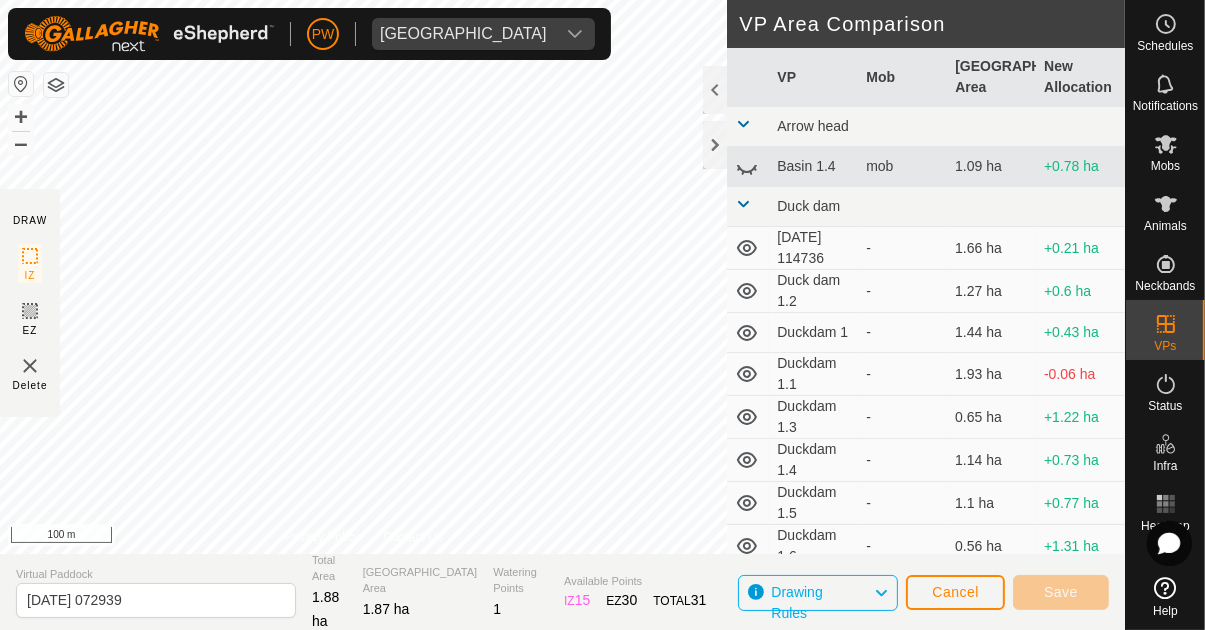 scroll, scrollTop: 0, scrollLeft: 0, axis: both 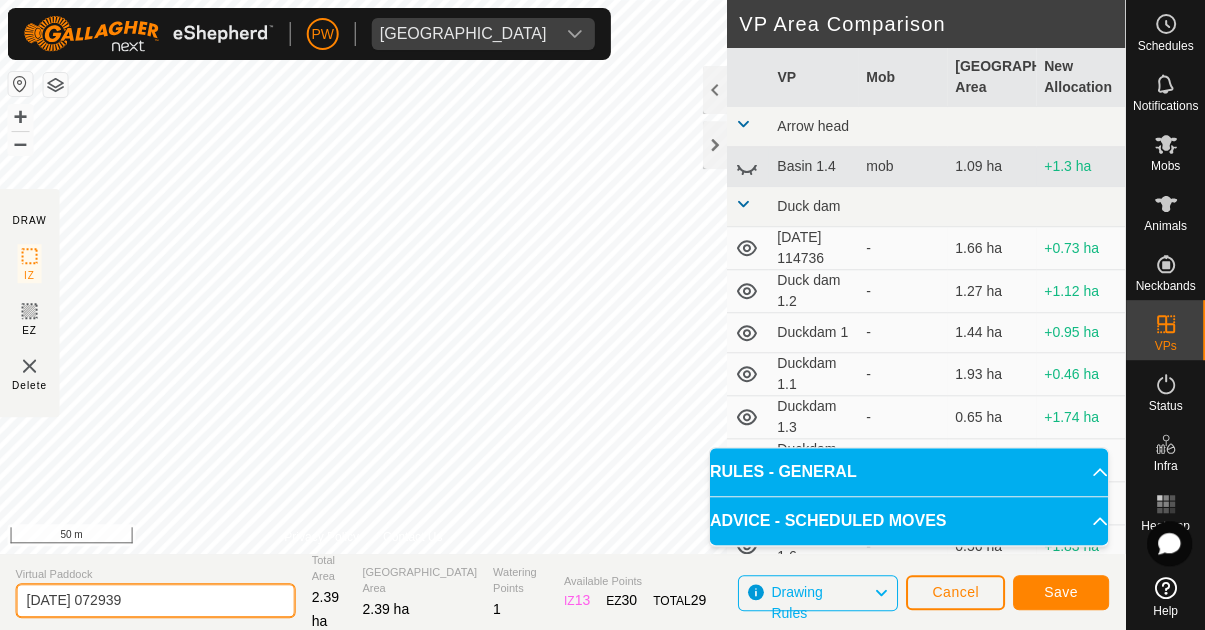 click on "[DATE] 072939" 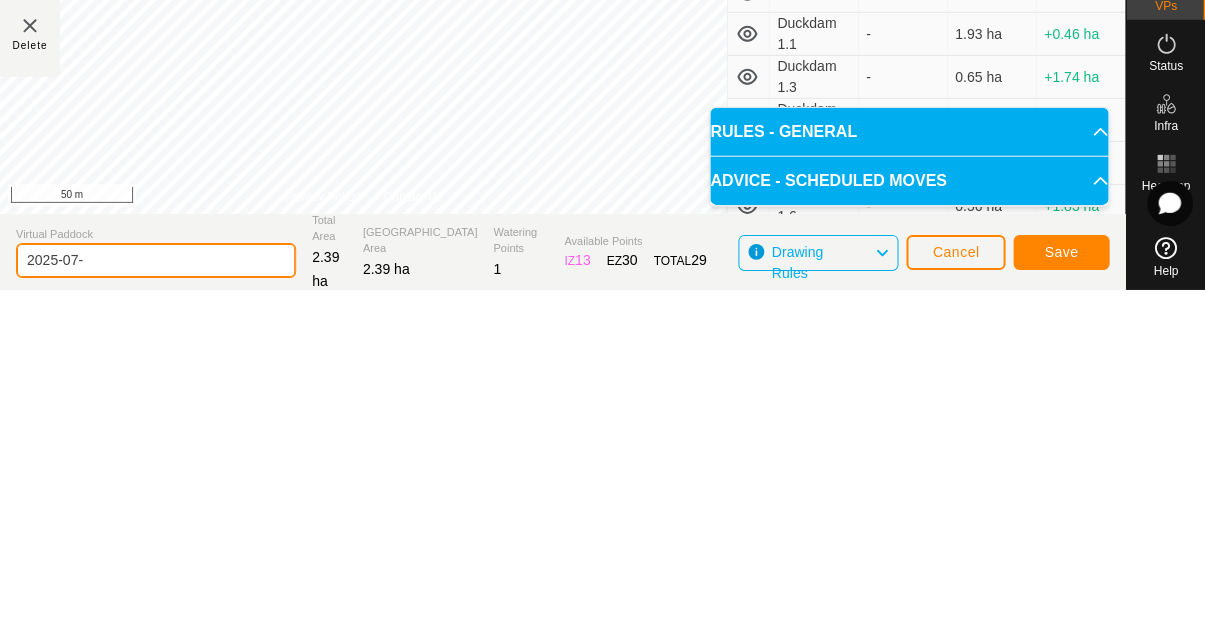 type on "2025-07" 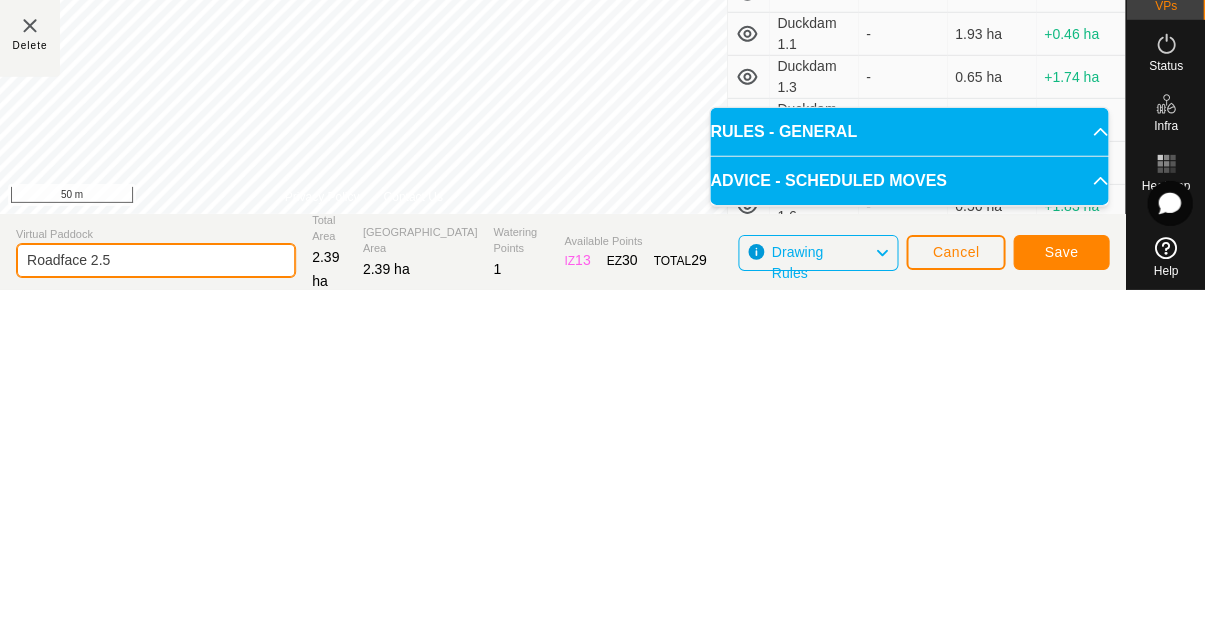type on "Roadface 2.5" 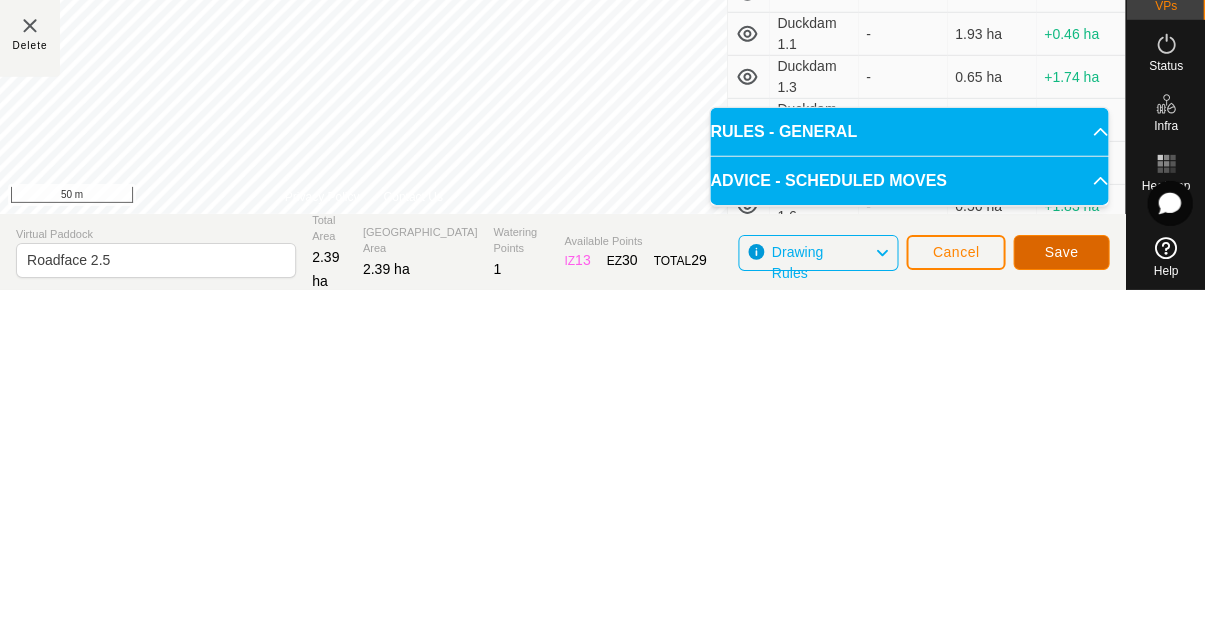 click on "Save" 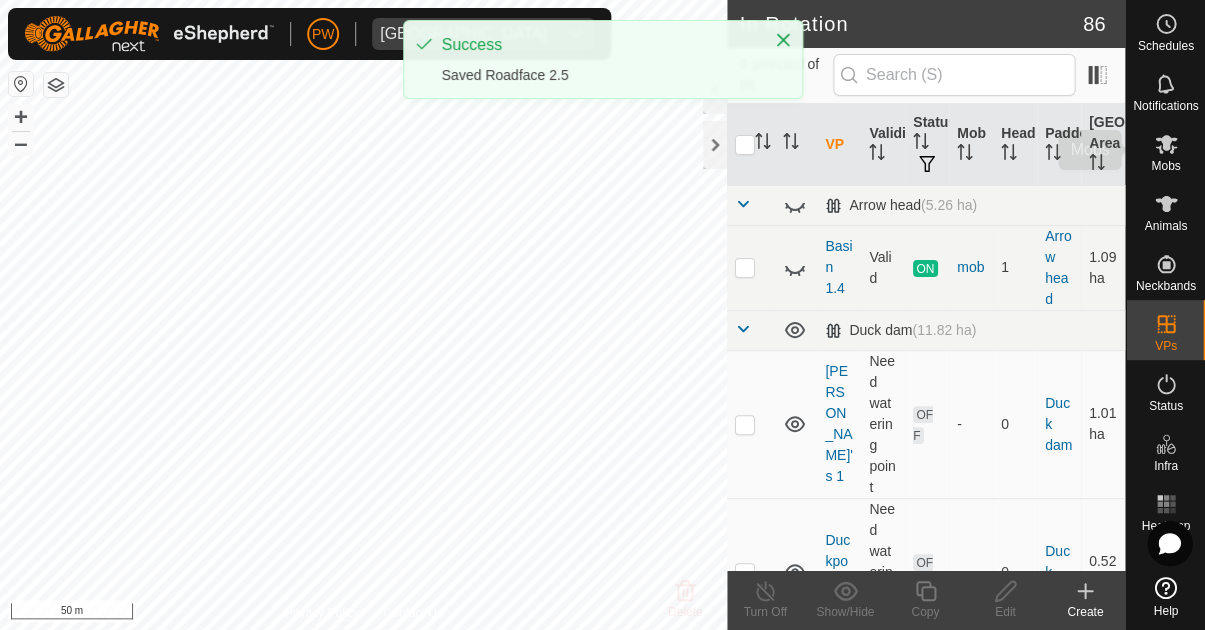 click on "Mobs" at bounding box center (1165, 166) 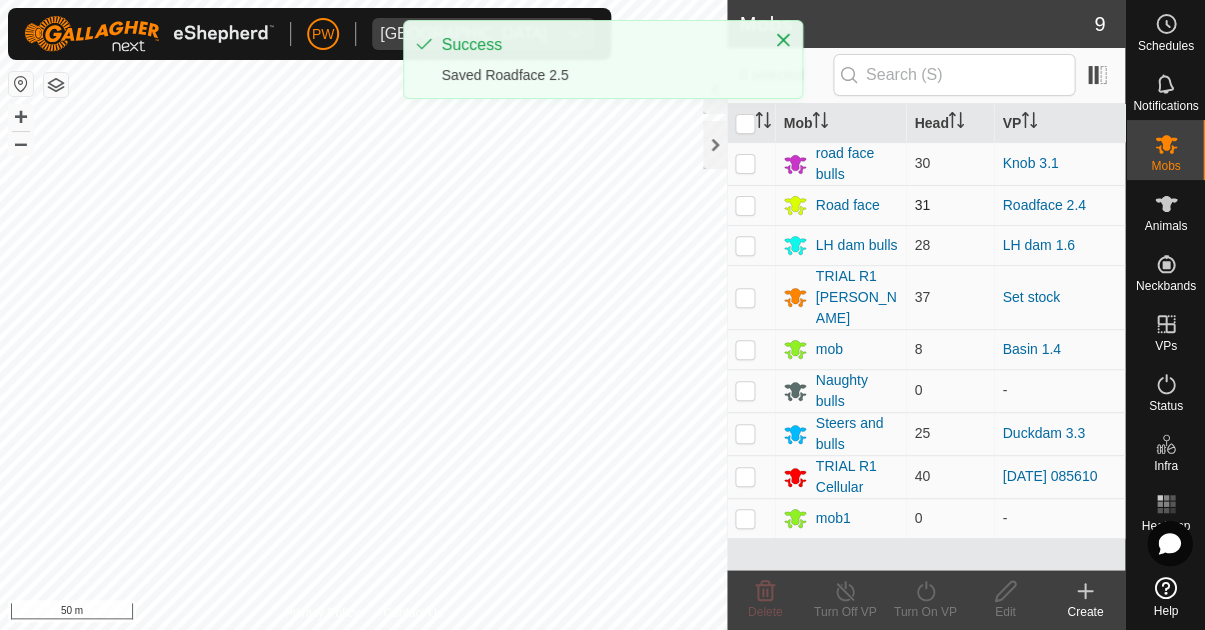 click at bounding box center [745, 205] 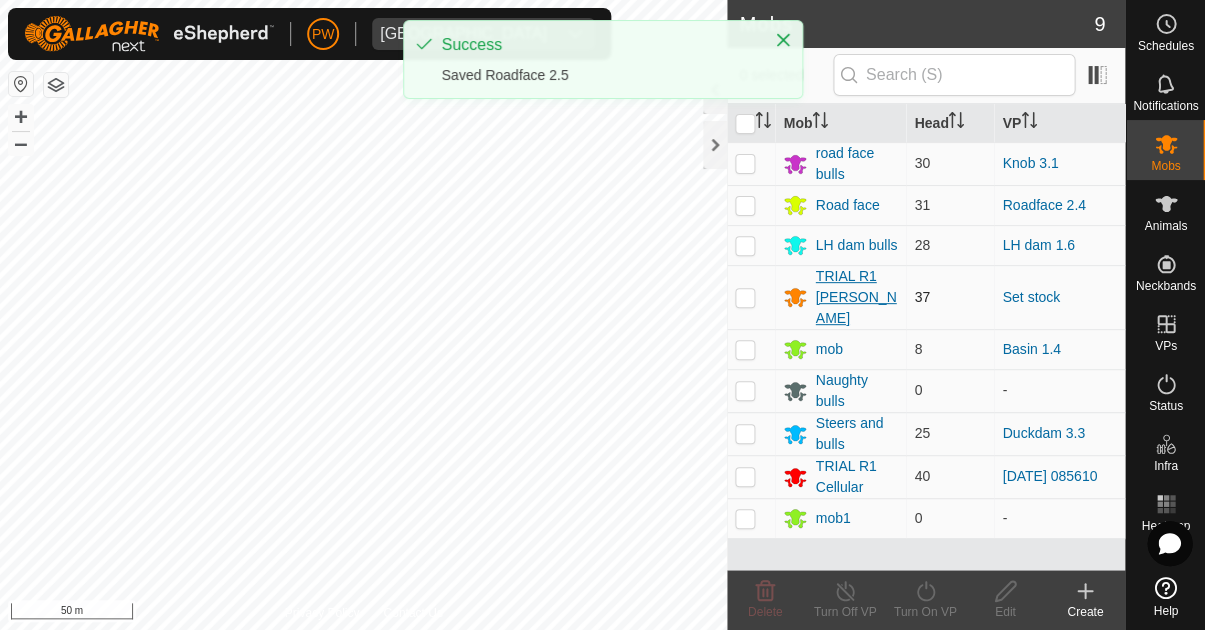 checkbox on "true" 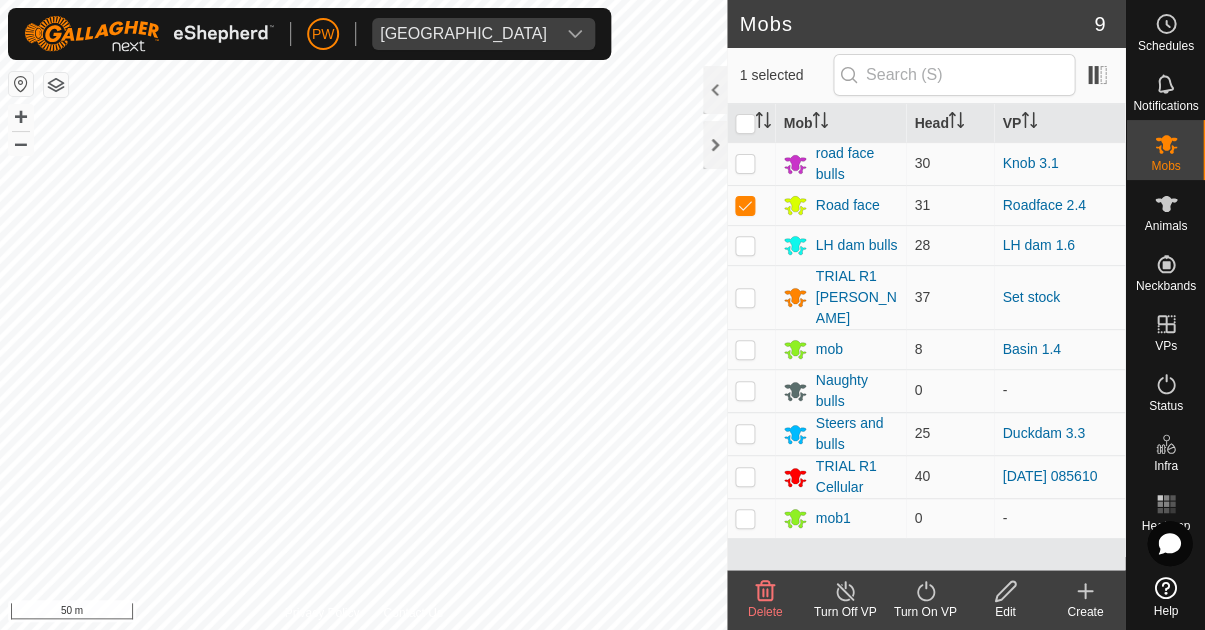 click on "Turn On VP" 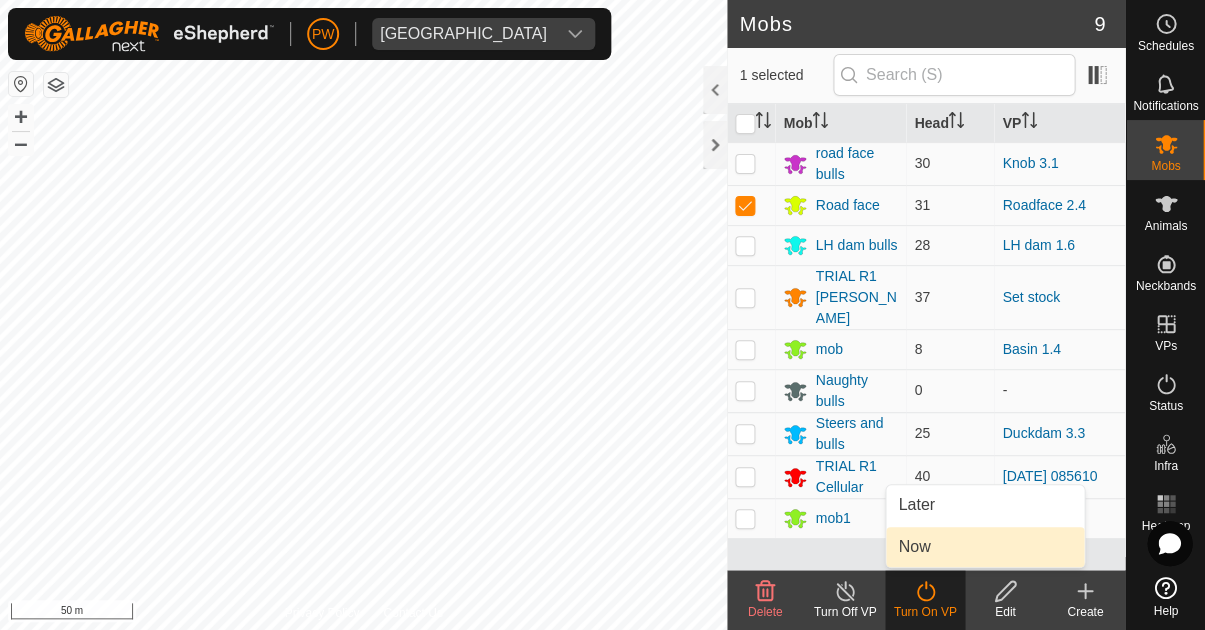 click on "Now" at bounding box center [914, 547] 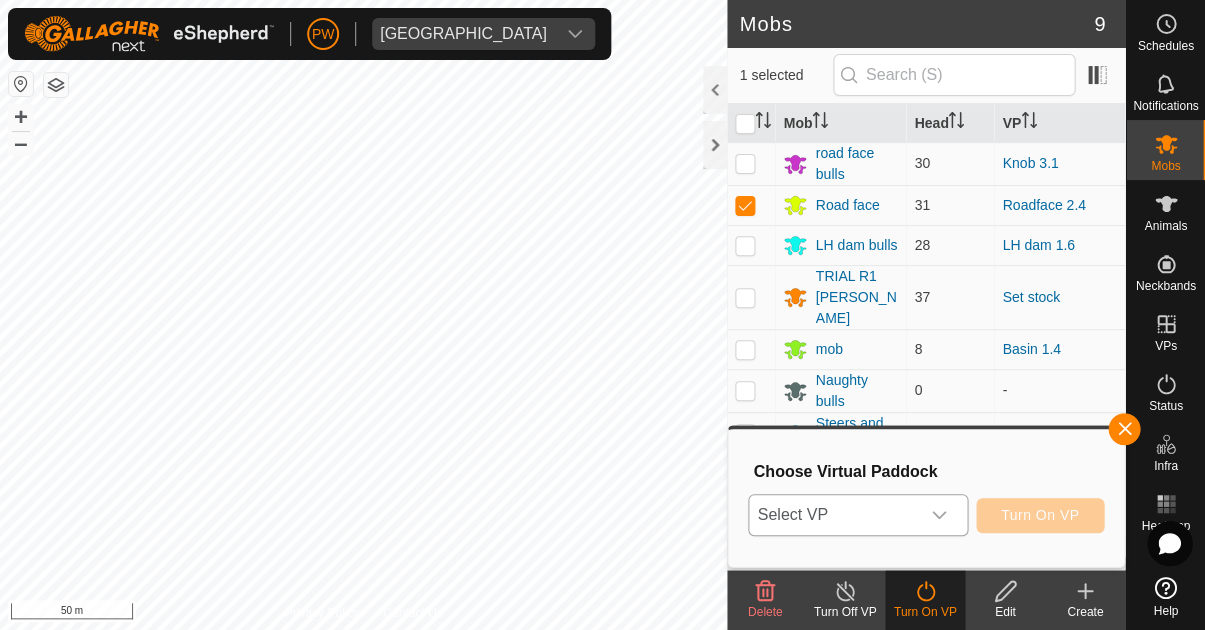click at bounding box center [939, 515] 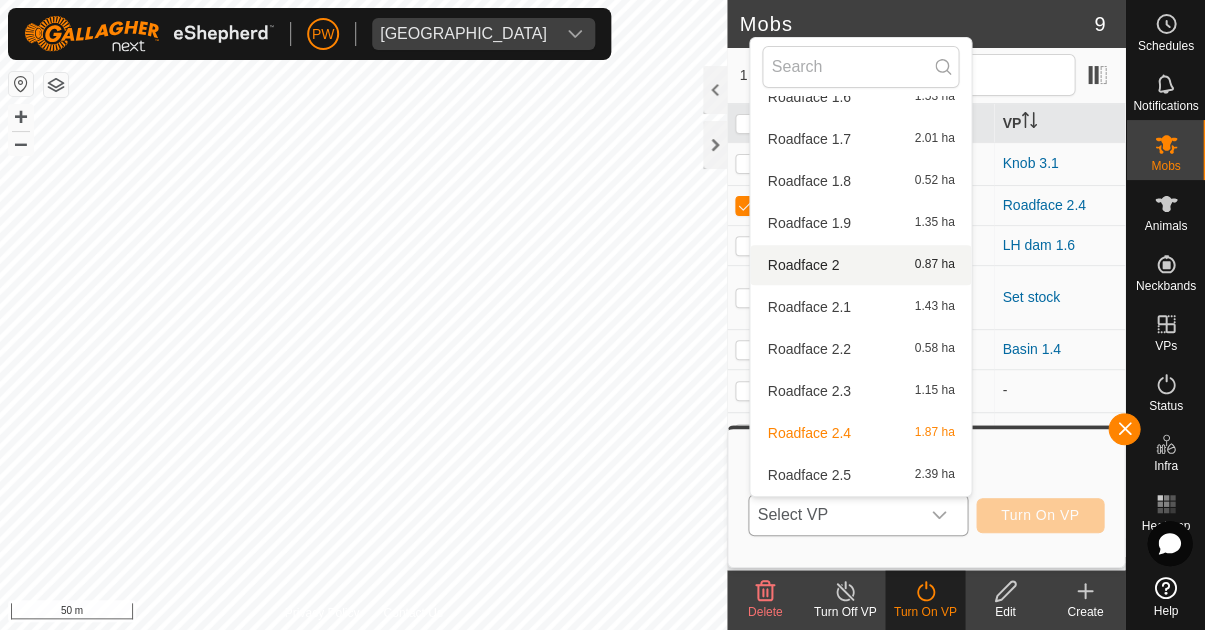 scroll, scrollTop: 3589, scrollLeft: 0, axis: vertical 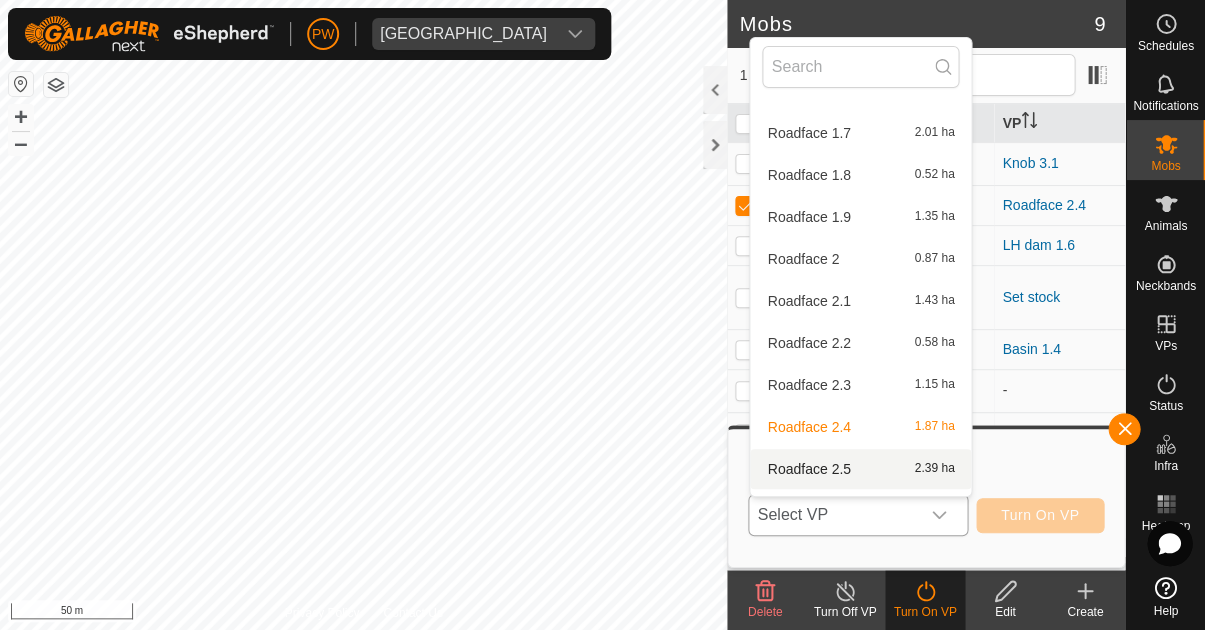 click on "Roadface 2.5  2.39 ha" at bounding box center (860, 469) 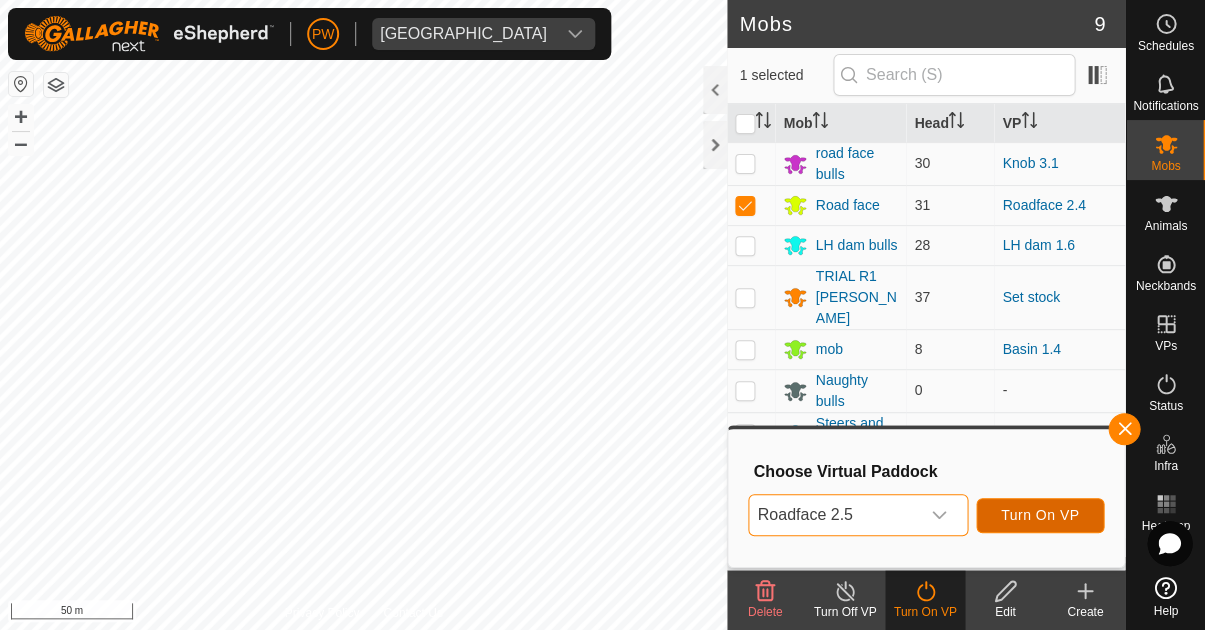 click on "Turn On VP" at bounding box center [1040, 515] 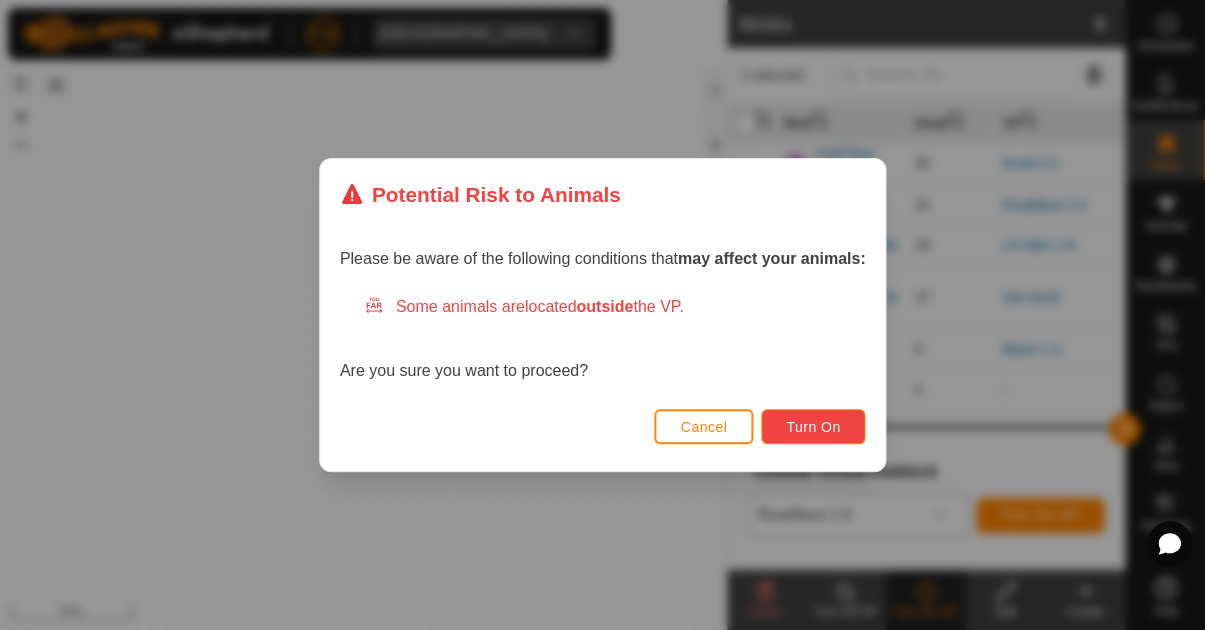 click on "Turn On" at bounding box center (813, 427) 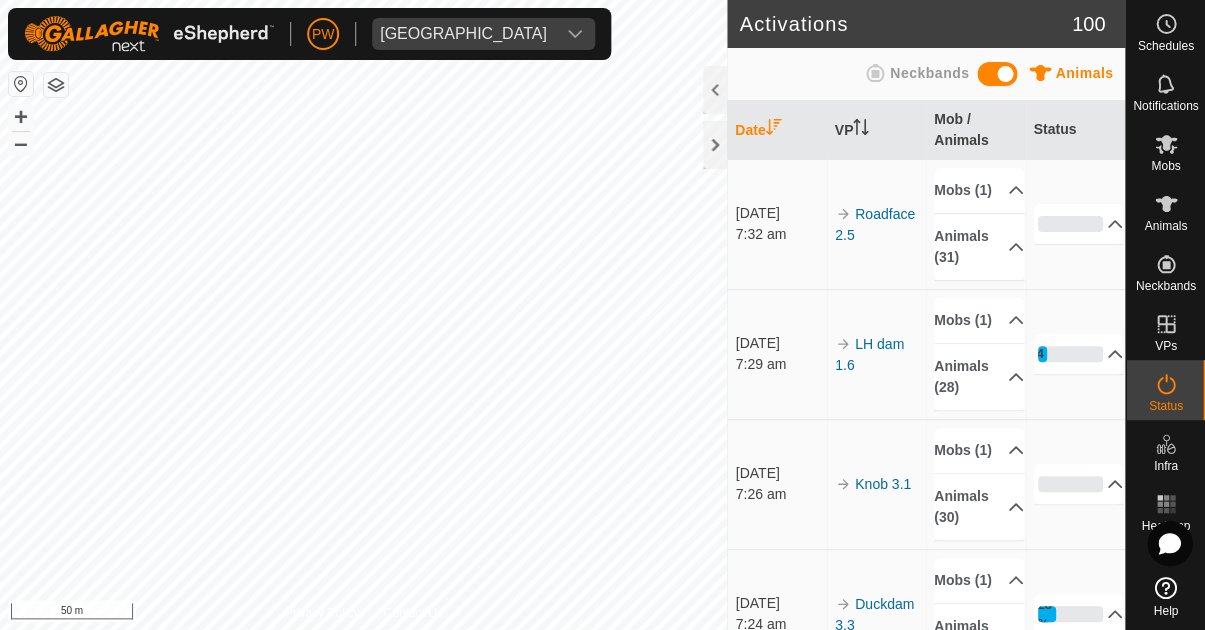 scroll, scrollTop: 0, scrollLeft: 0, axis: both 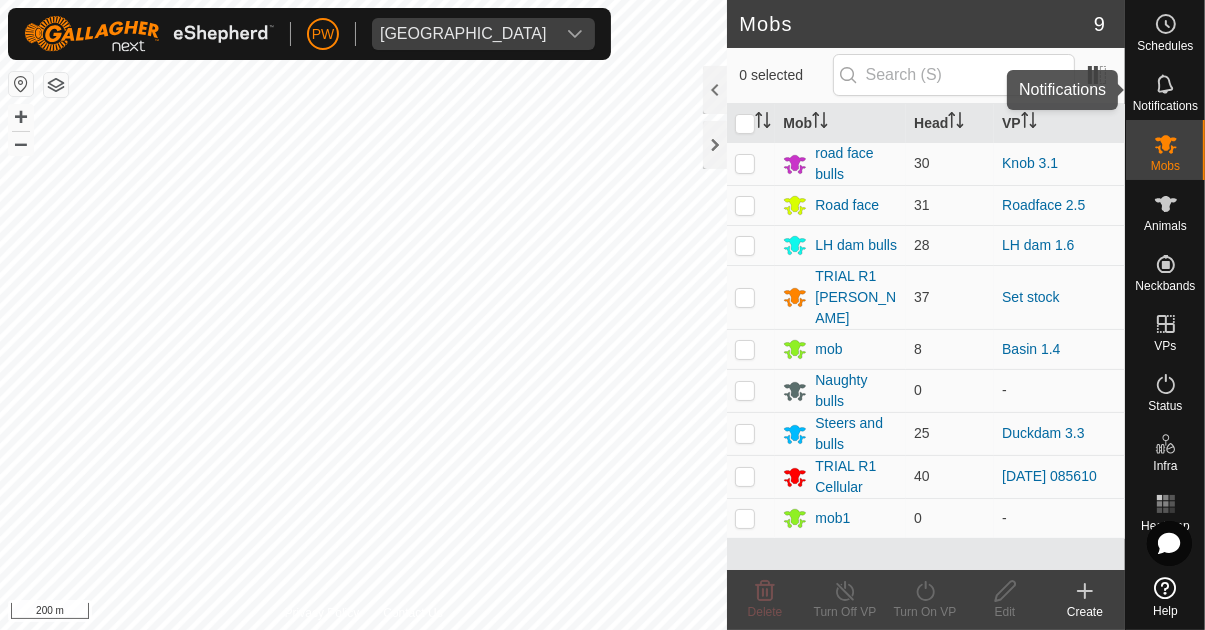 click 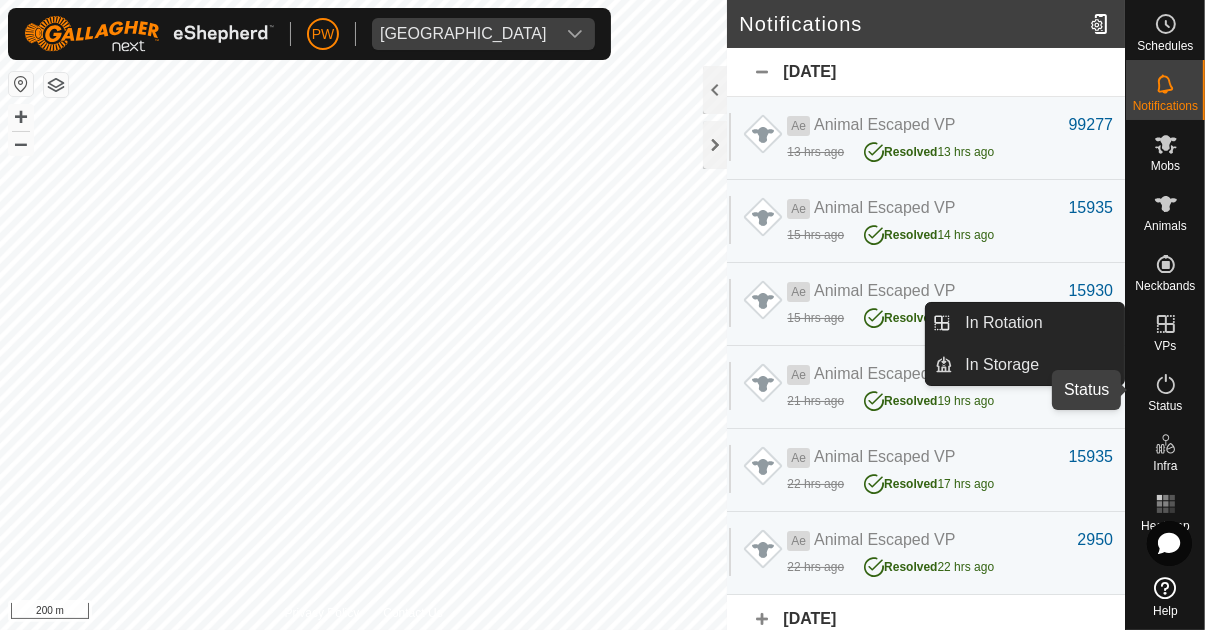 click on "Status" at bounding box center [1165, 406] 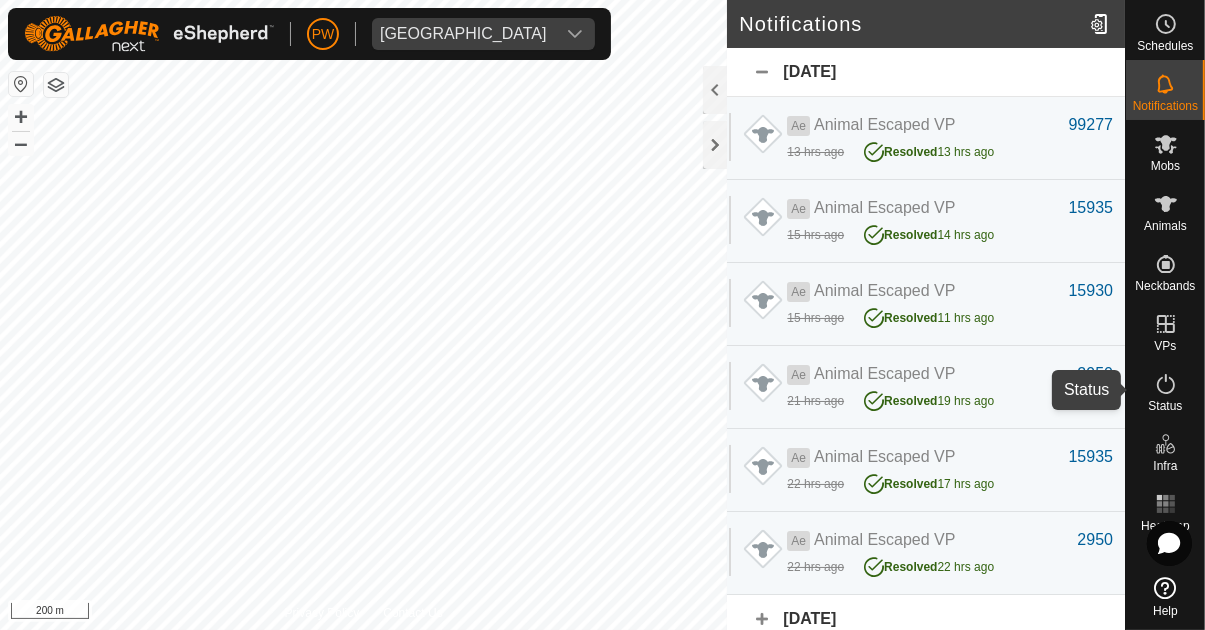 click 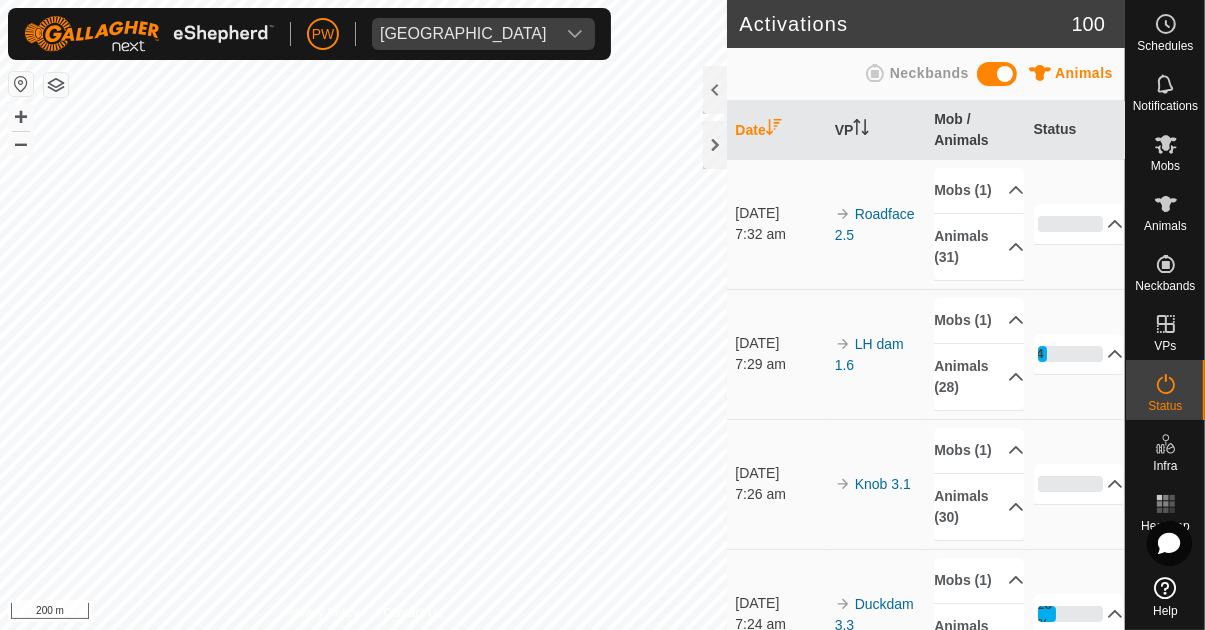 click 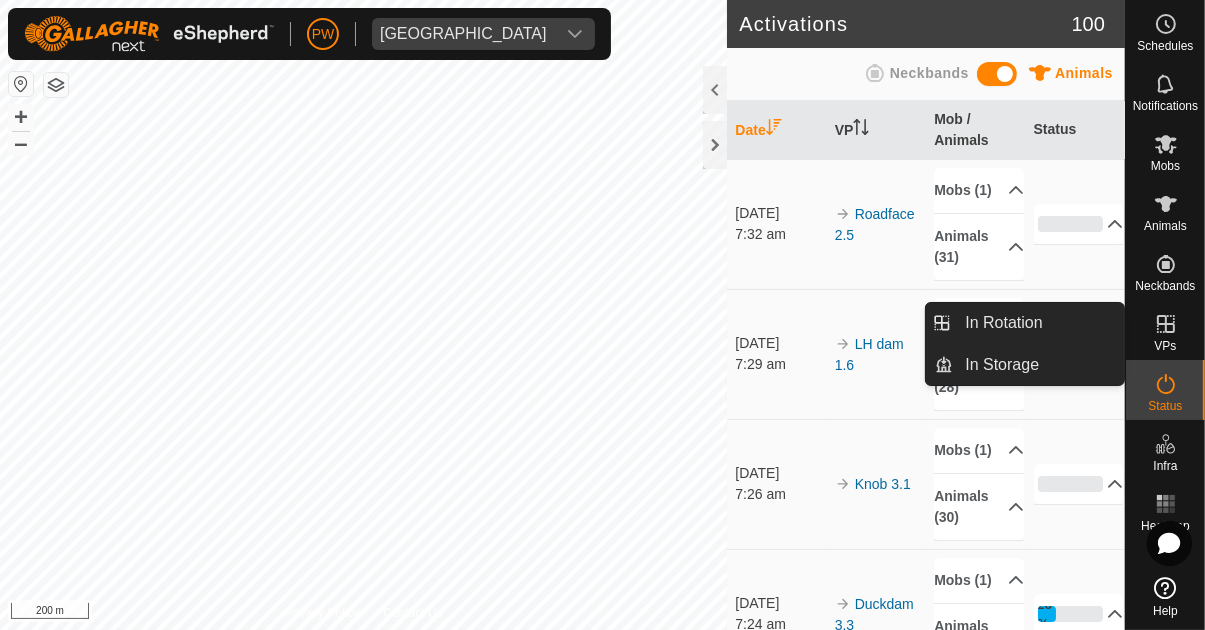 click at bounding box center (1166, 384) 